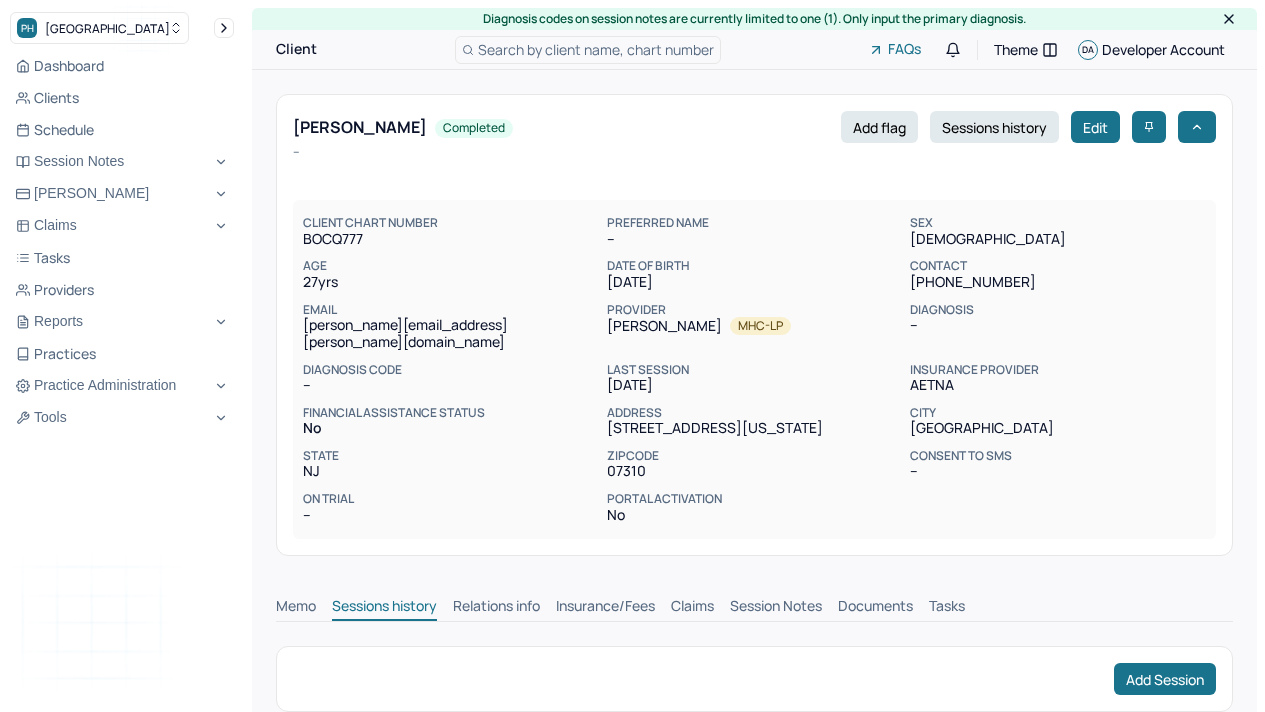 click on "Dashboard" at bounding box center (122, 66) 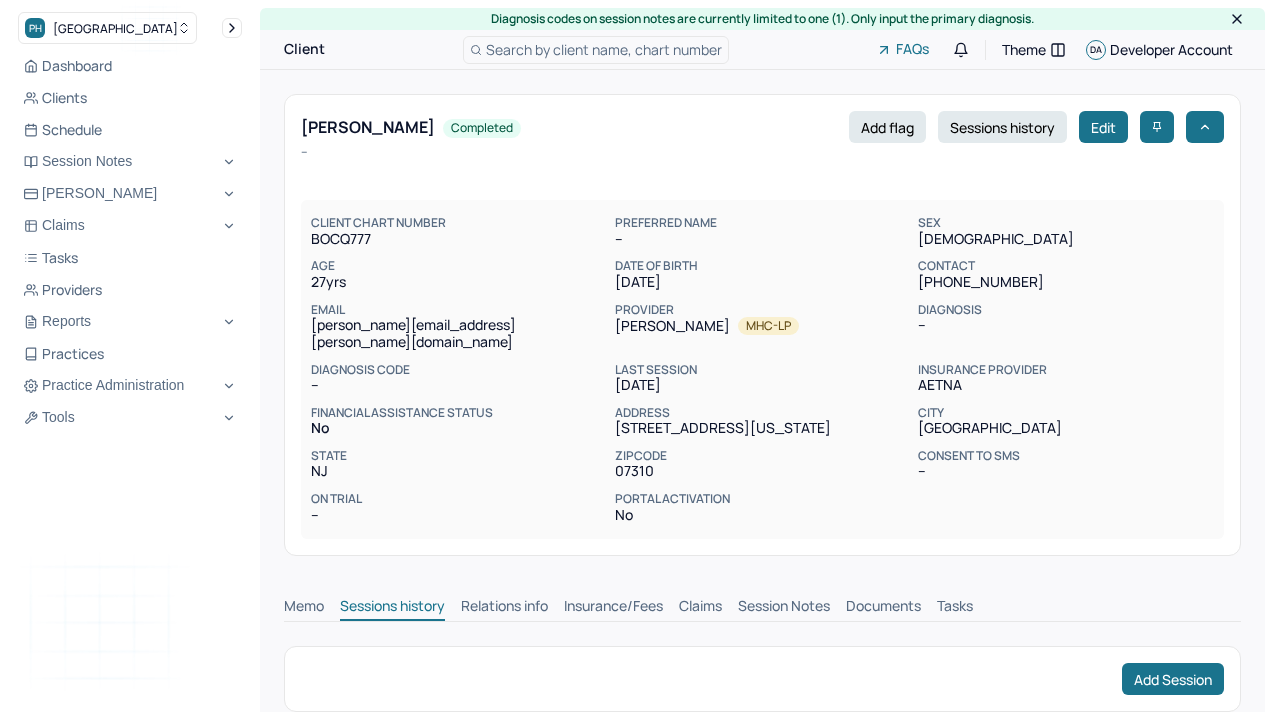 scroll, scrollTop: 0, scrollLeft: 0, axis: both 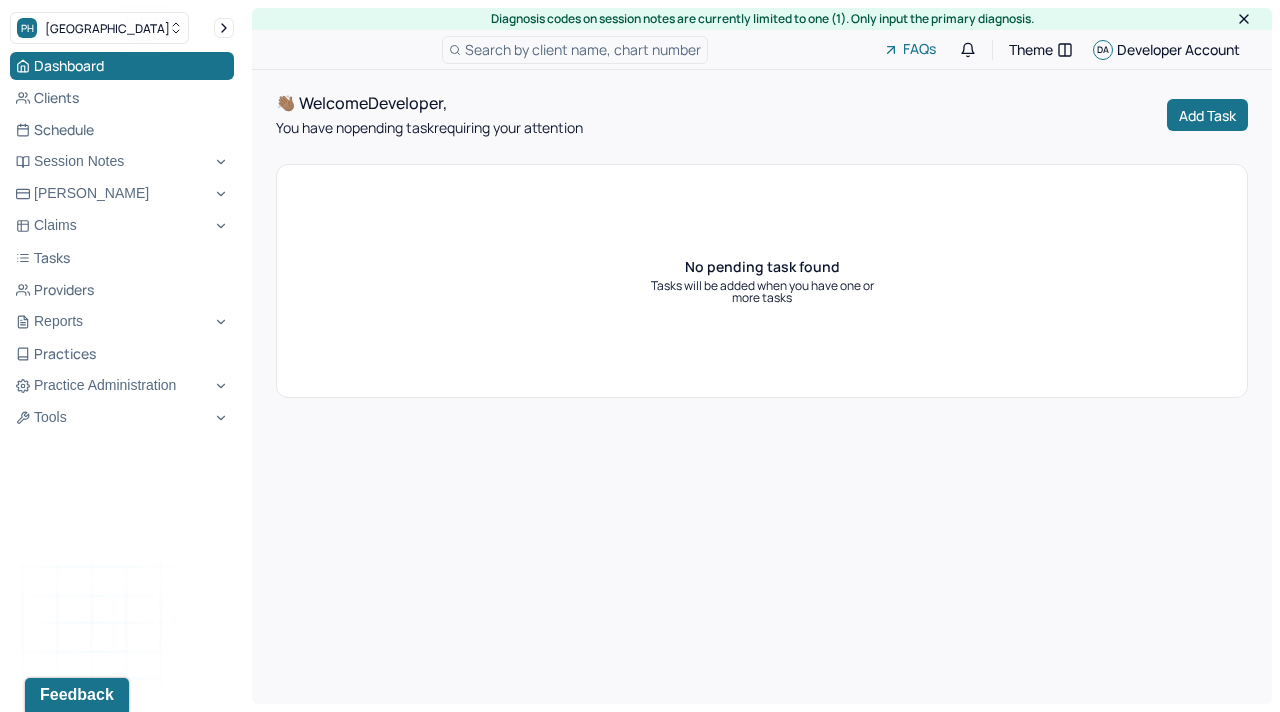 click on "Search by client name, chart number" at bounding box center [583, 49] 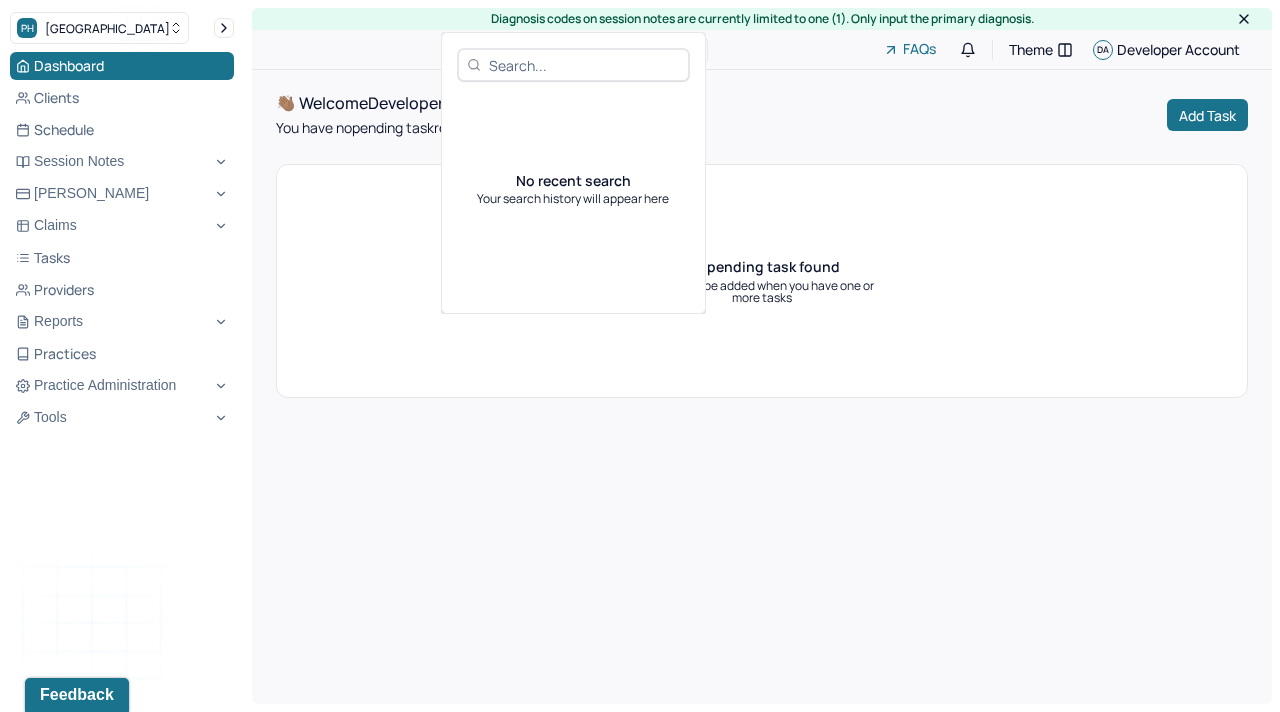 type on "[PERSON_NAME]" 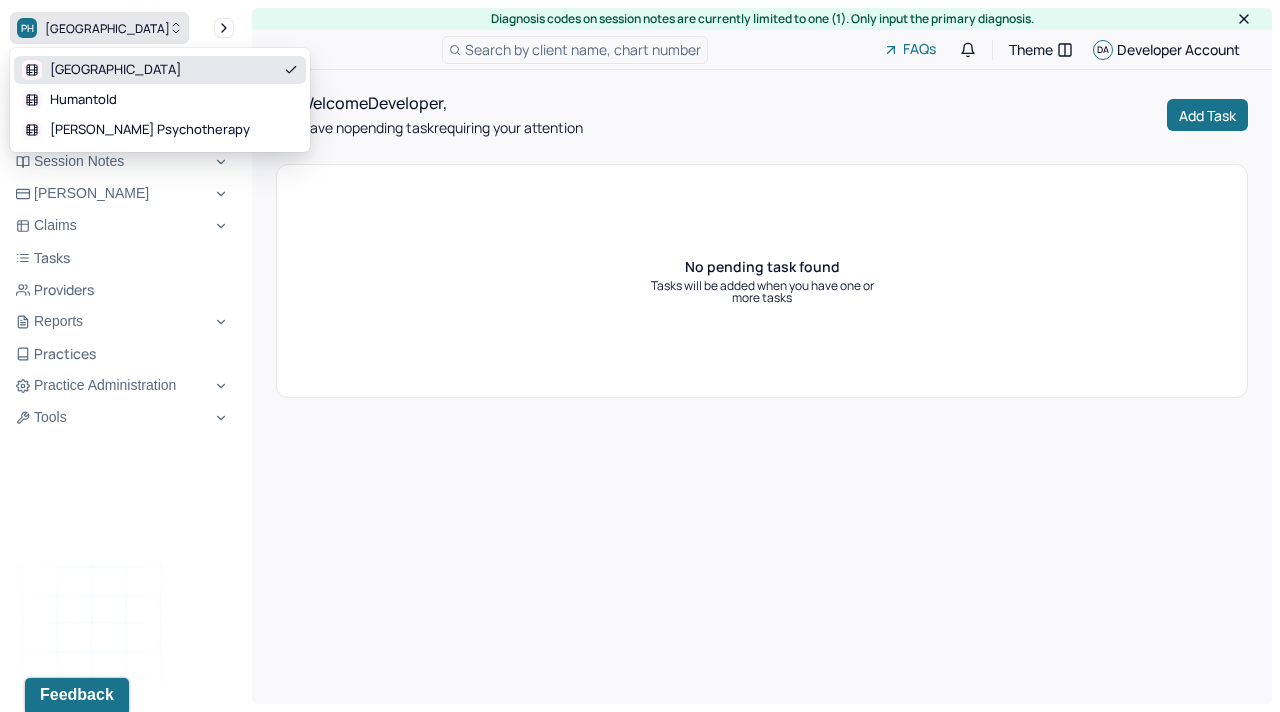 click on "[GEOGRAPHIC_DATA]" at bounding box center (99, 28) 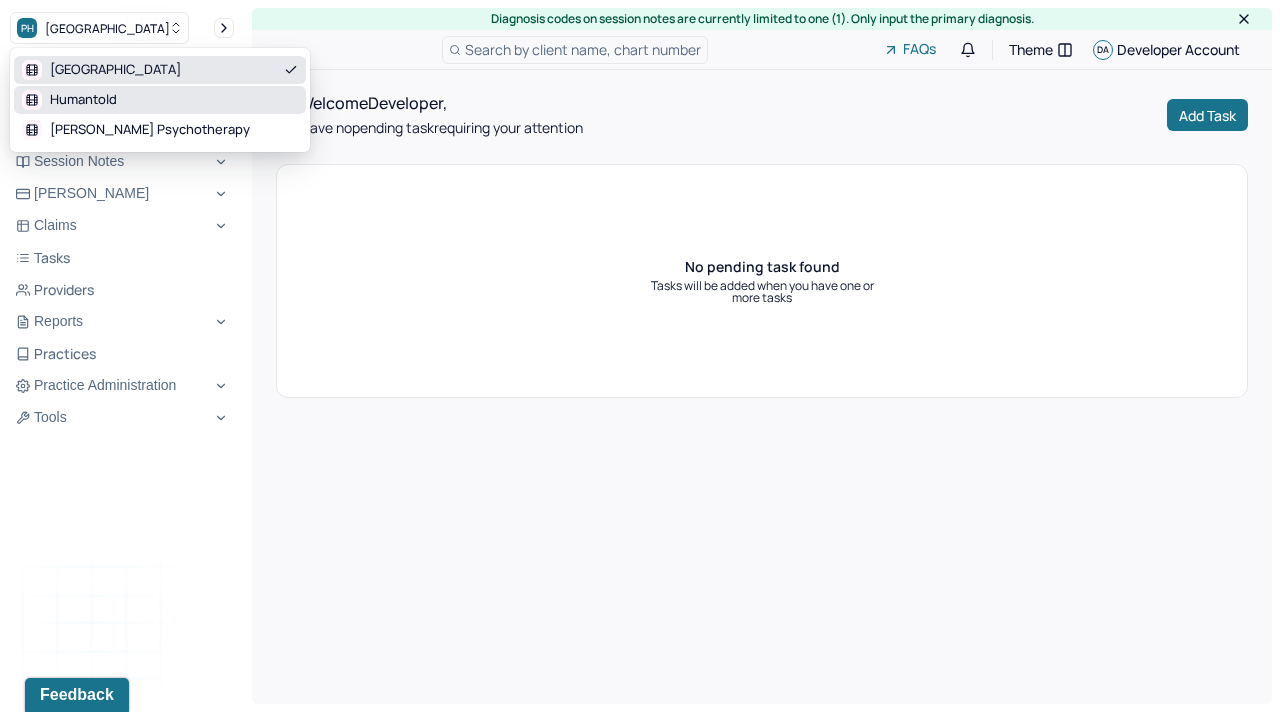 click on "Humantold" at bounding box center [160, 100] 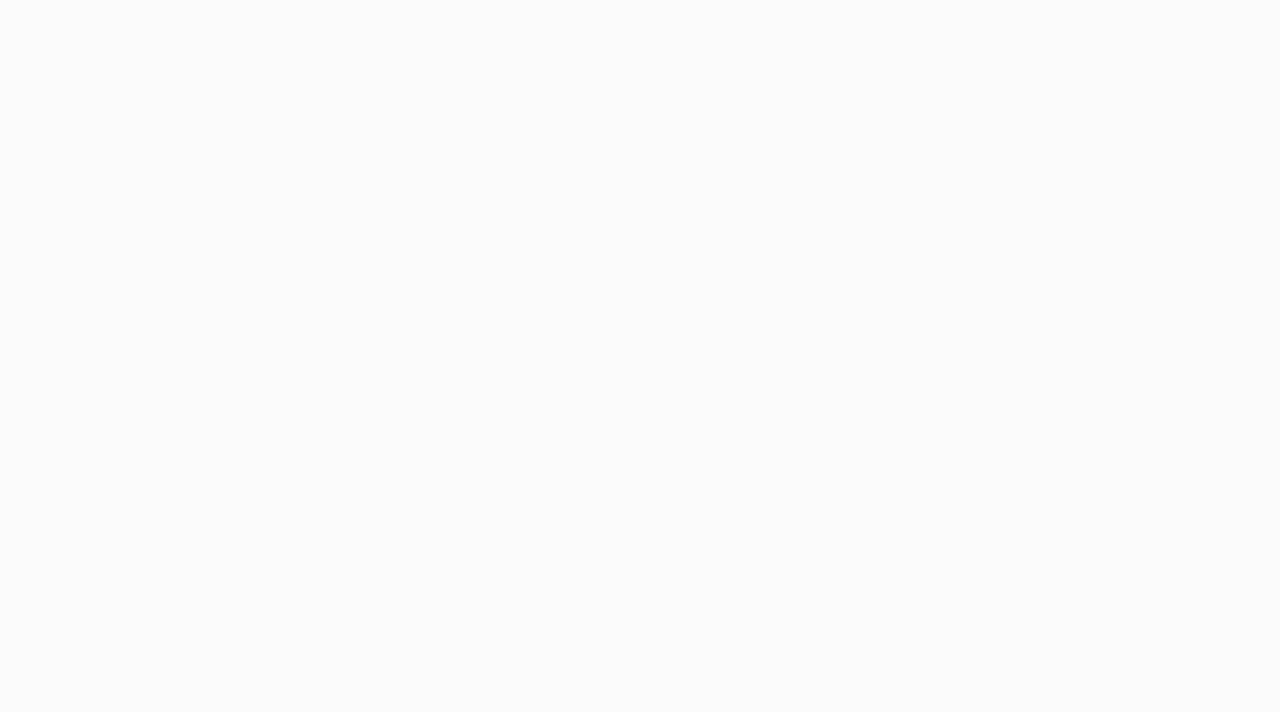 scroll, scrollTop: 0, scrollLeft: 0, axis: both 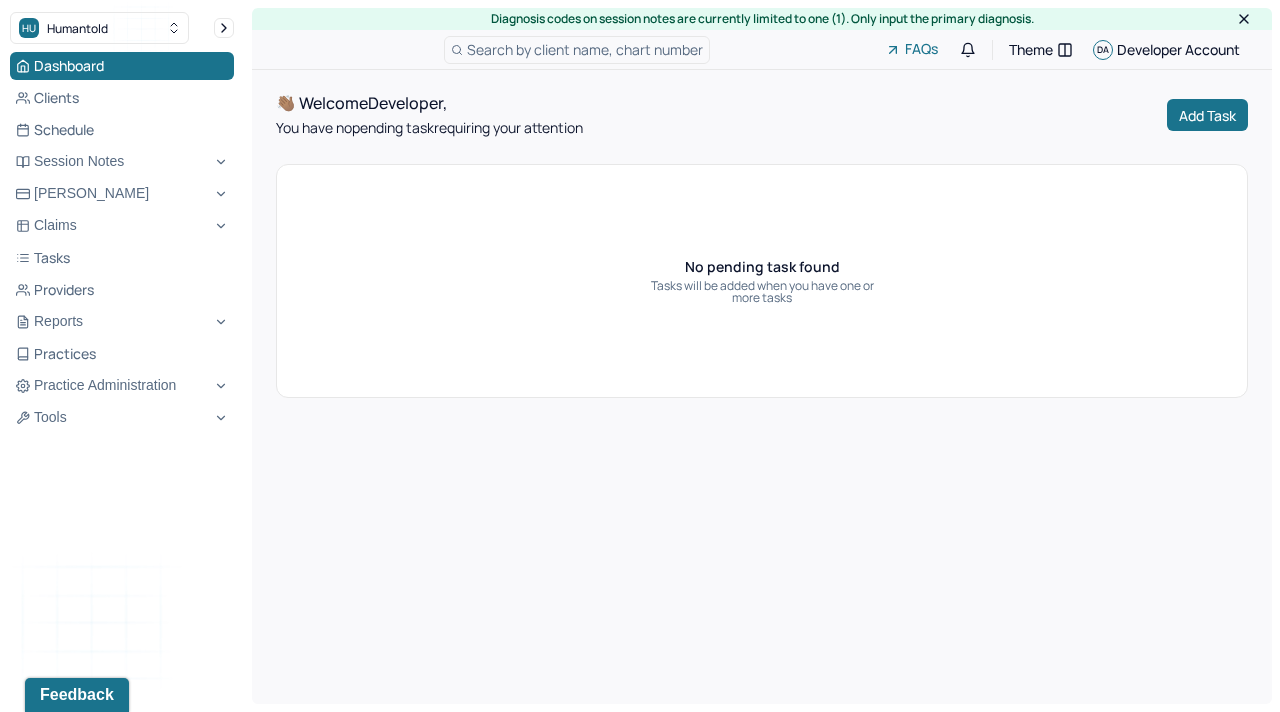 click on "Search by client name, chart number" at bounding box center (585, 49) 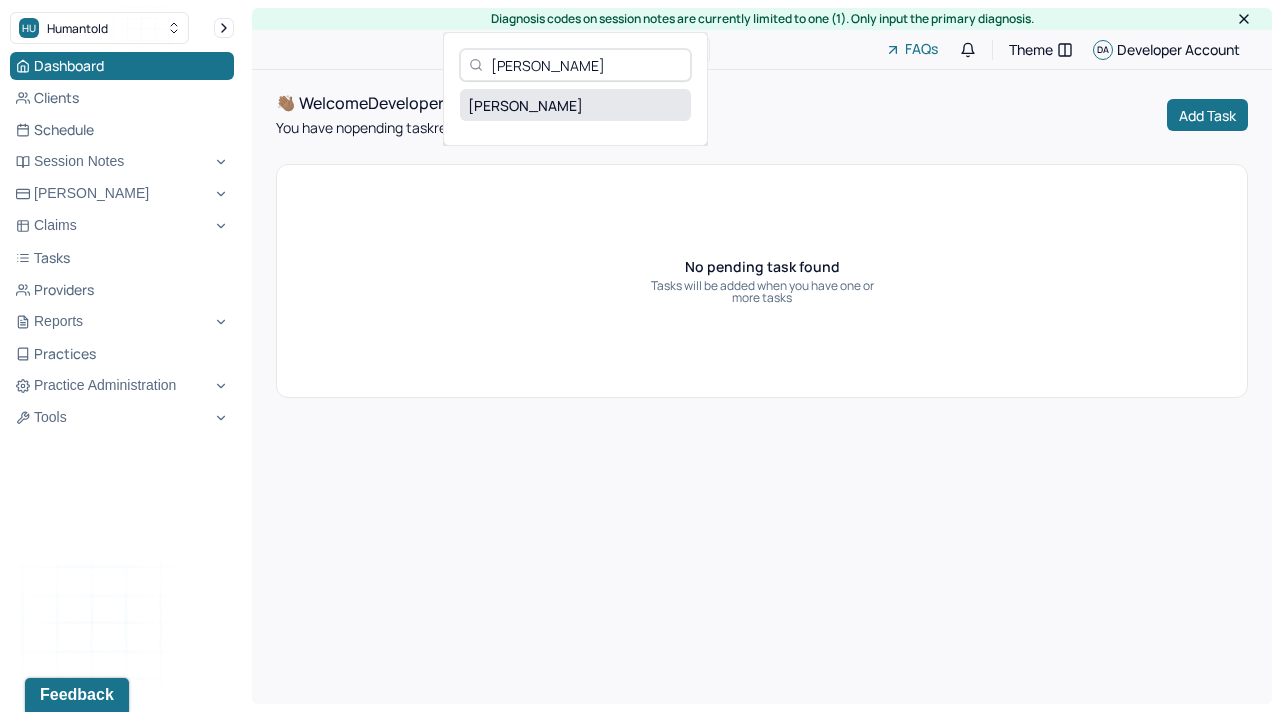 type on "[PERSON_NAME]" 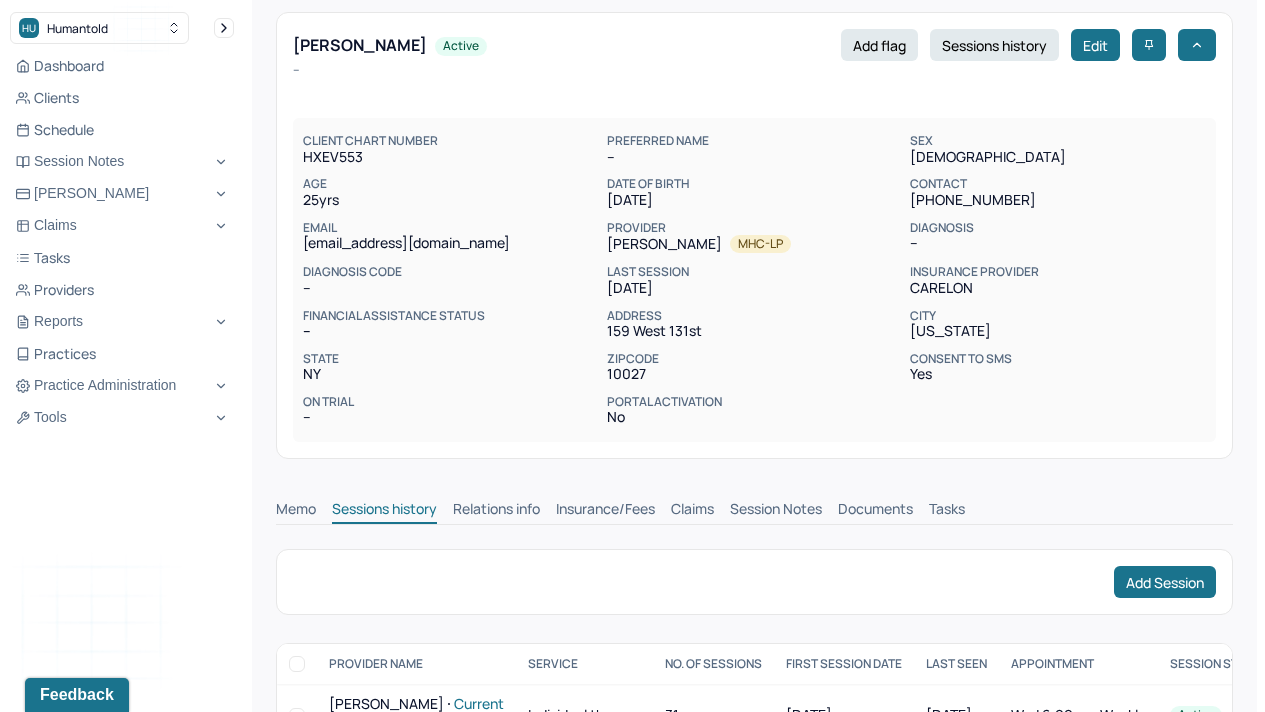 scroll, scrollTop: 163, scrollLeft: 0, axis: vertical 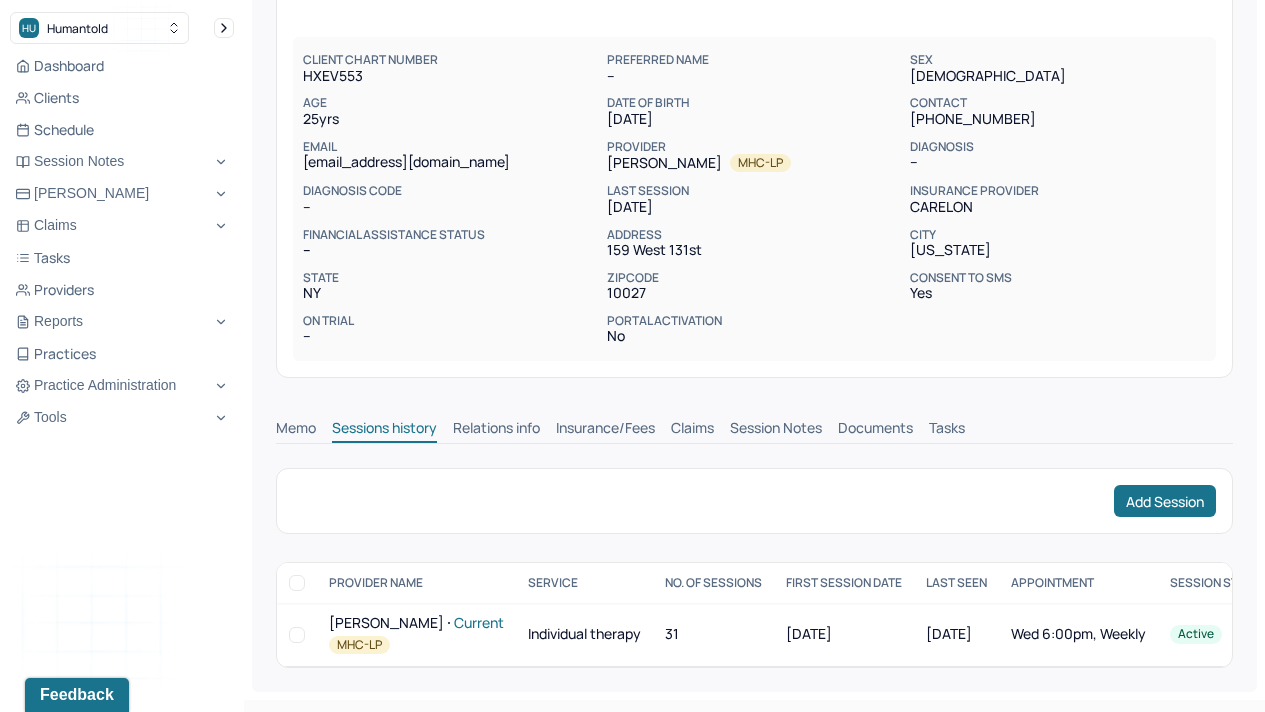 click on "Session Notes" at bounding box center (776, 430) 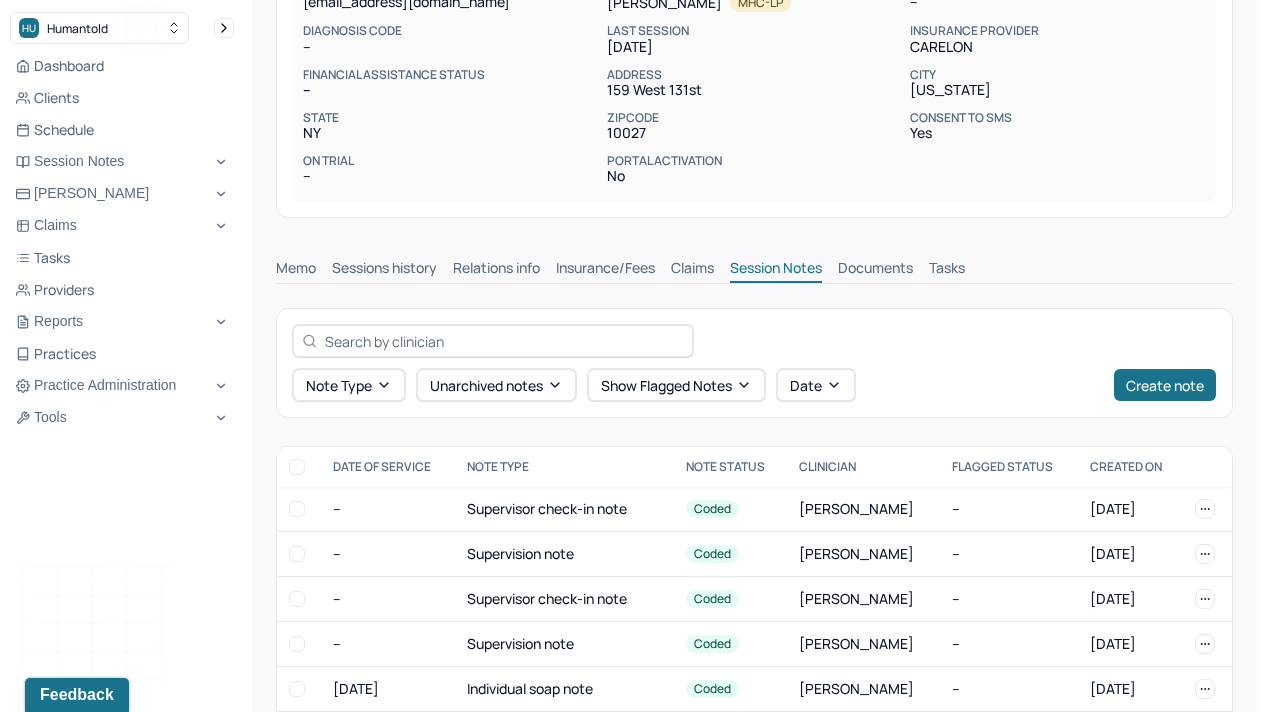 scroll, scrollTop: 329, scrollLeft: 0, axis: vertical 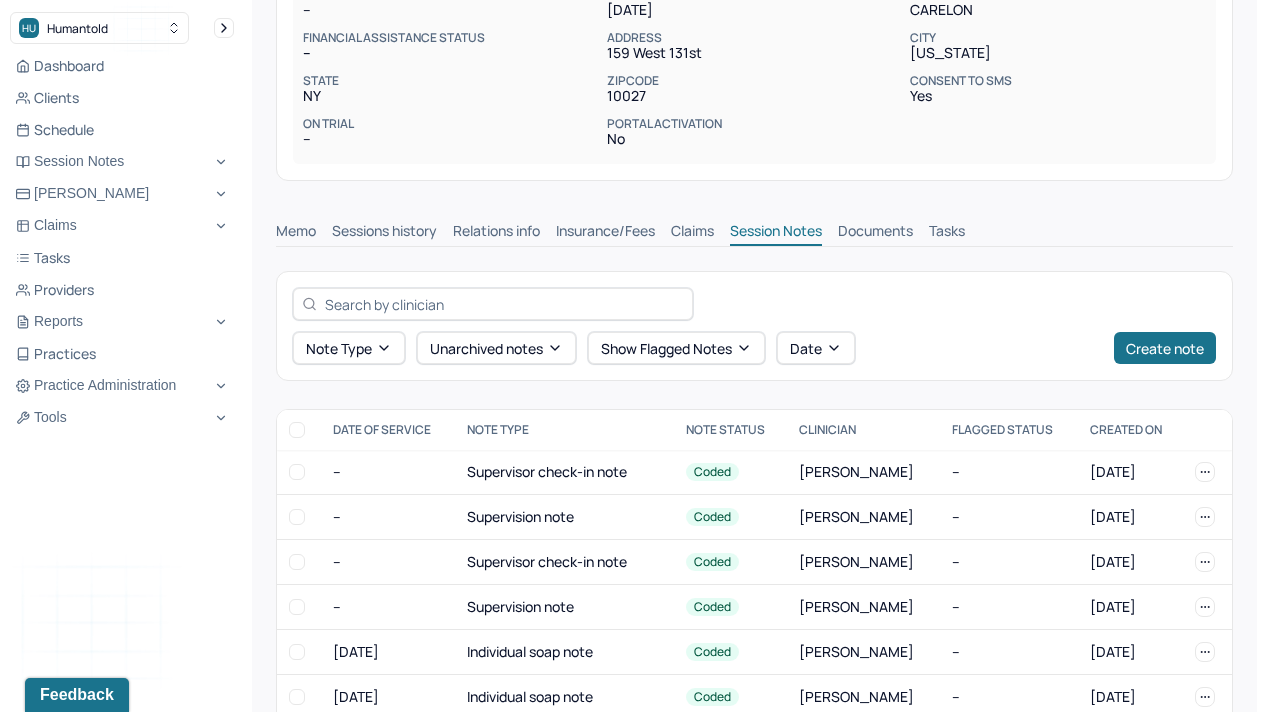 drag, startPoint x: 1279, startPoint y: 198, endPoint x: 1279, endPoint y: 373, distance: 175 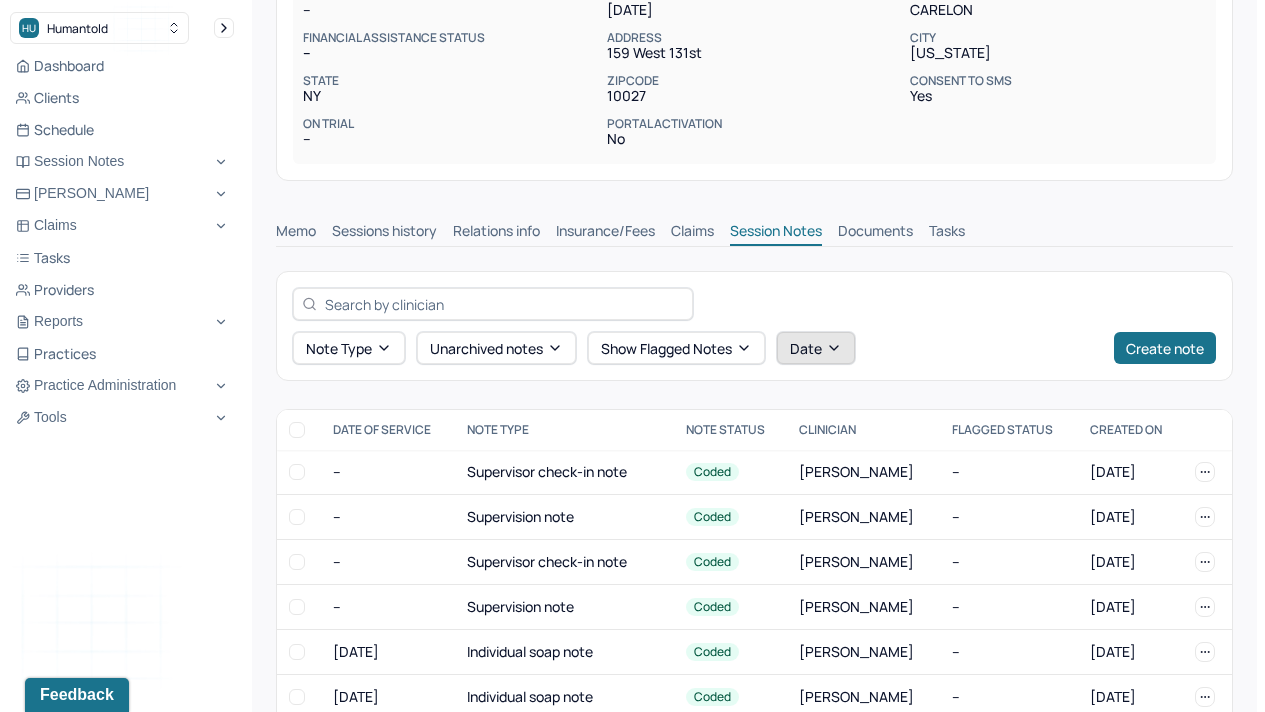 click on "Date" at bounding box center [816, 348] 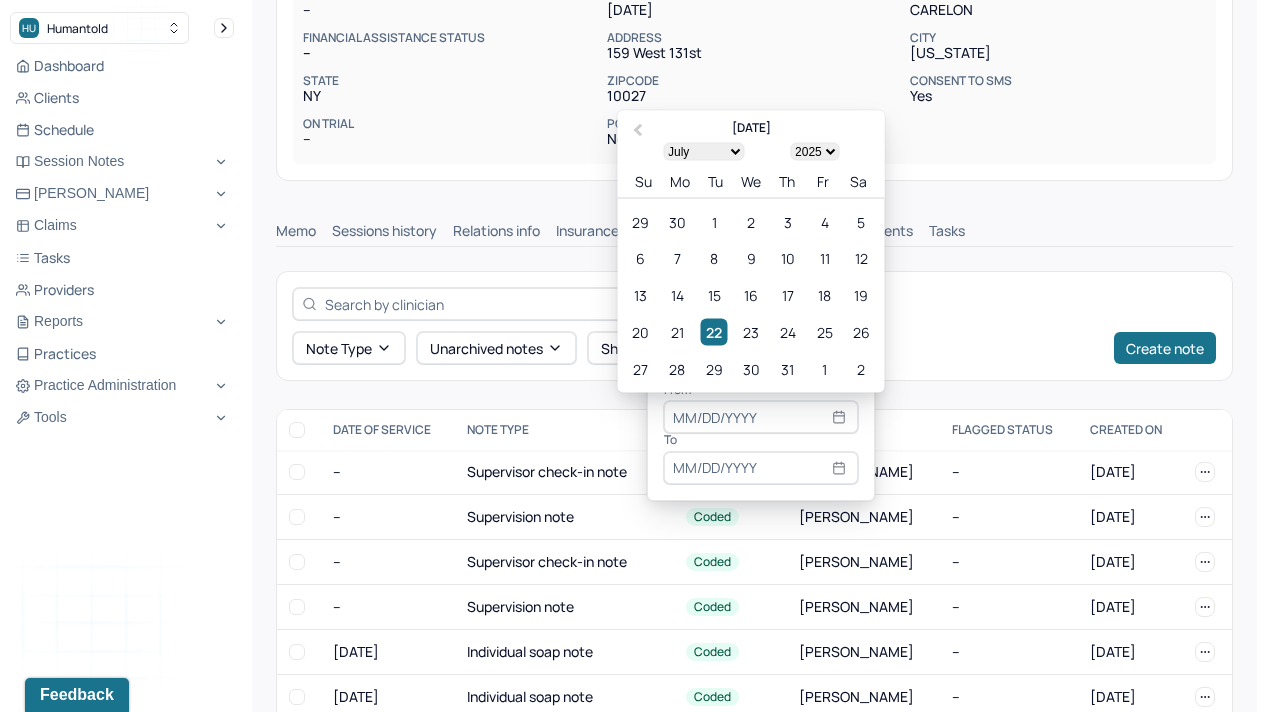 click on "January February March April May June July August September October November December" at bounding box center [703, 152] 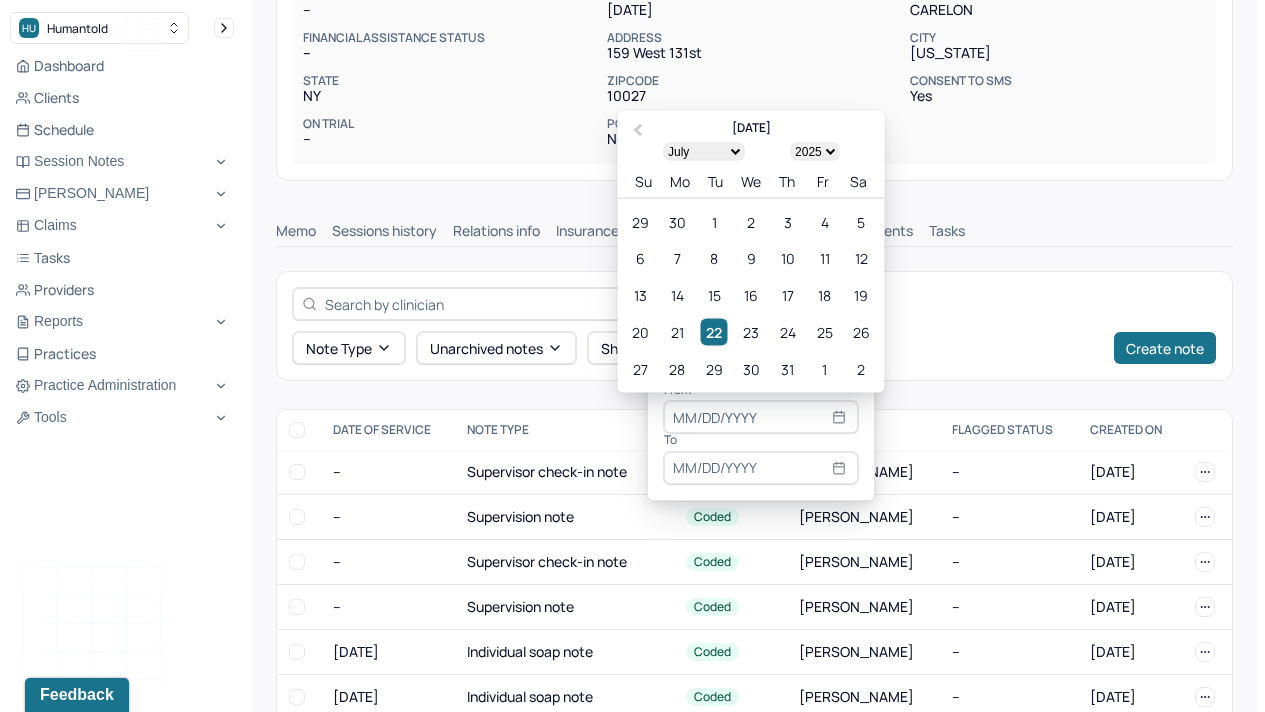 select on "10" 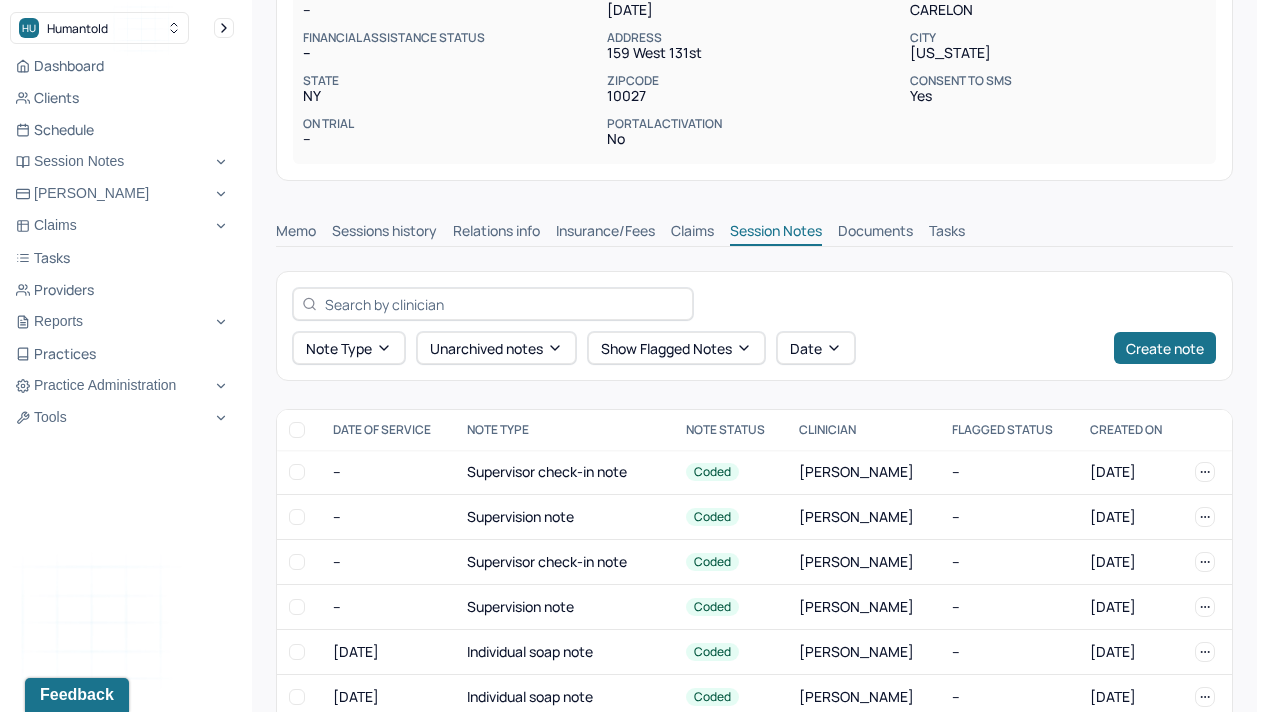 click on "Memo Sessions history Relations info Insurance/Fees Claims Session Notes Documents Tasks" at bounding box center (754, 226) 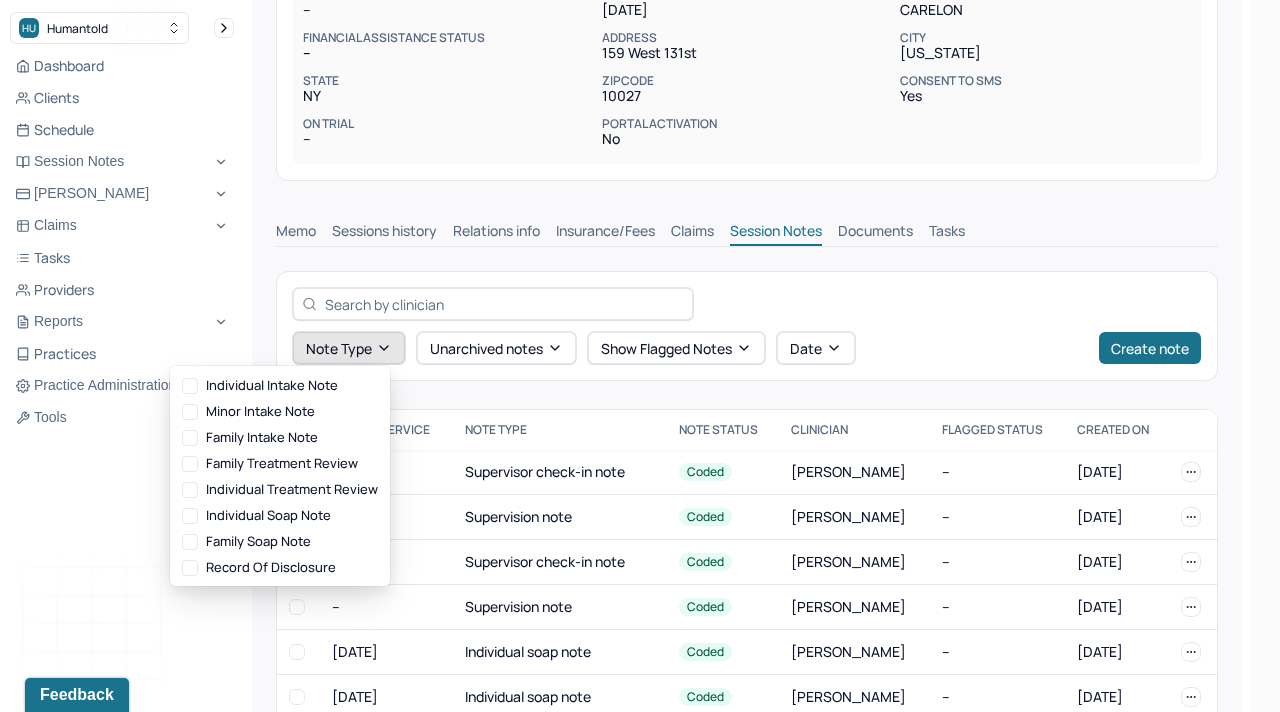 click 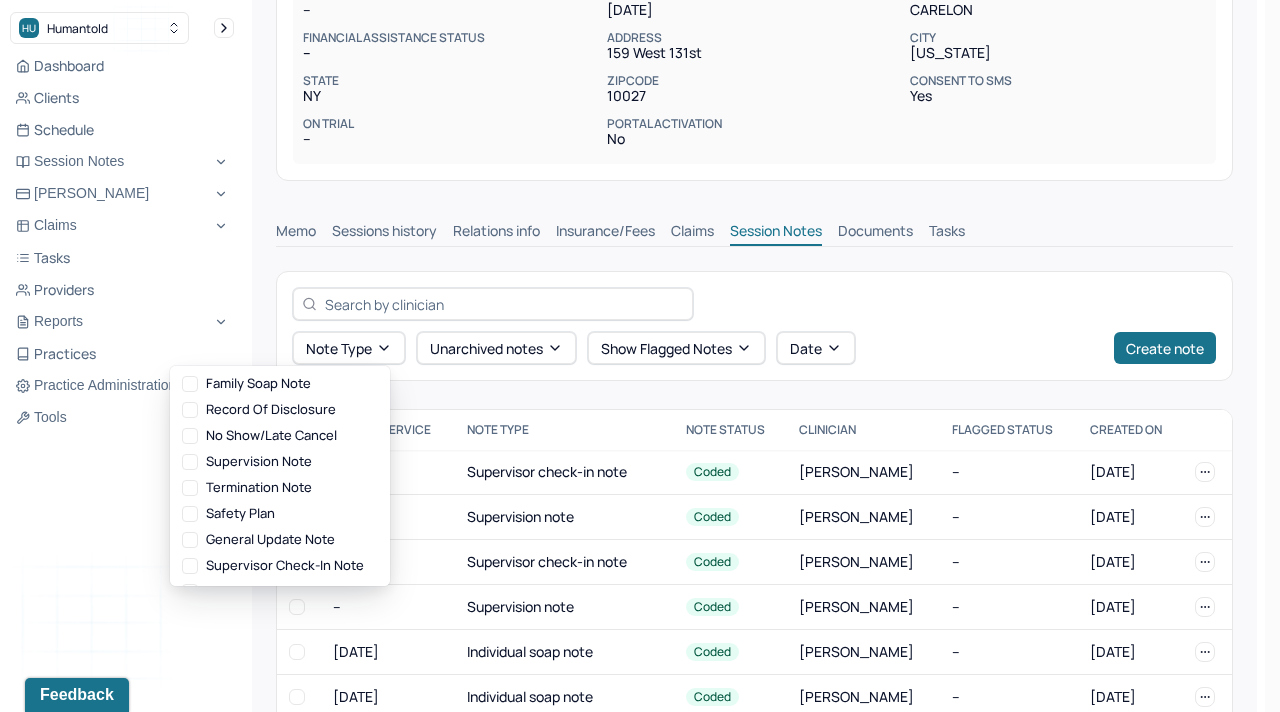 scroll, scrollTop: 184, scrollLeft: 0, axis: vertical 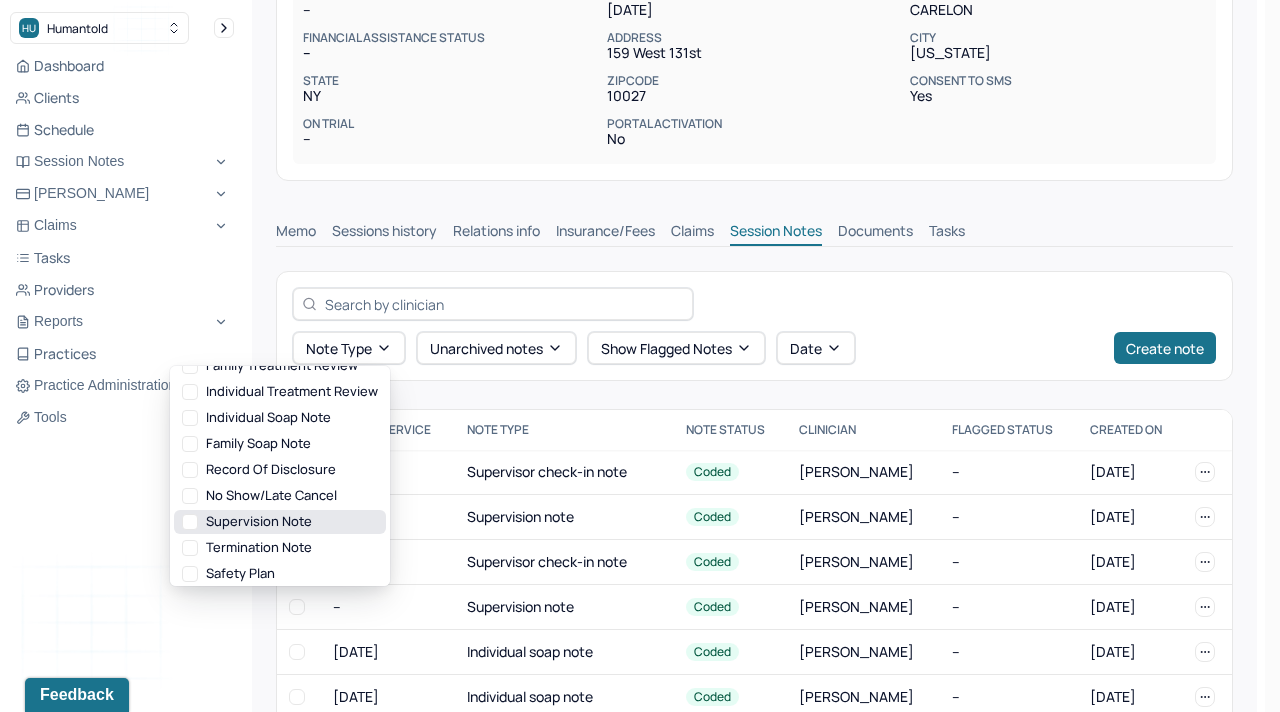 click on "Supervision note" at bounding box center [280, 522] 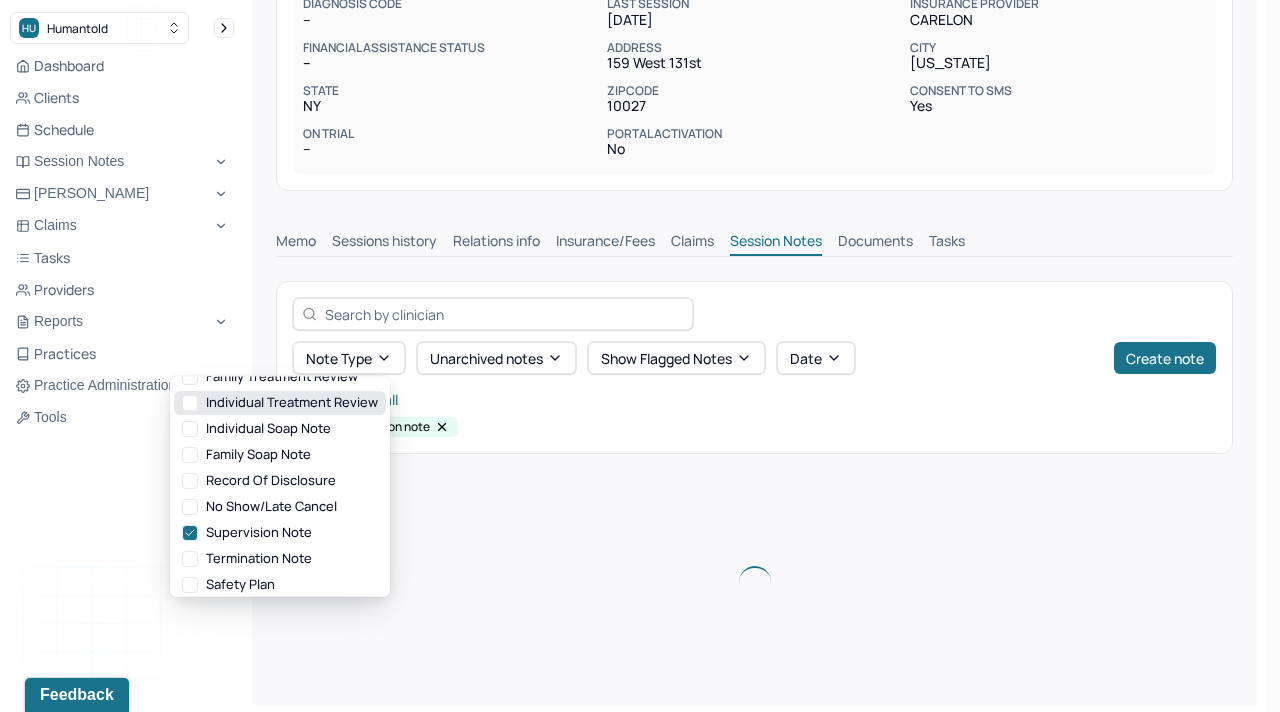 scroll, scrollTop: 281, scrollLeft: 0, axis: vertical 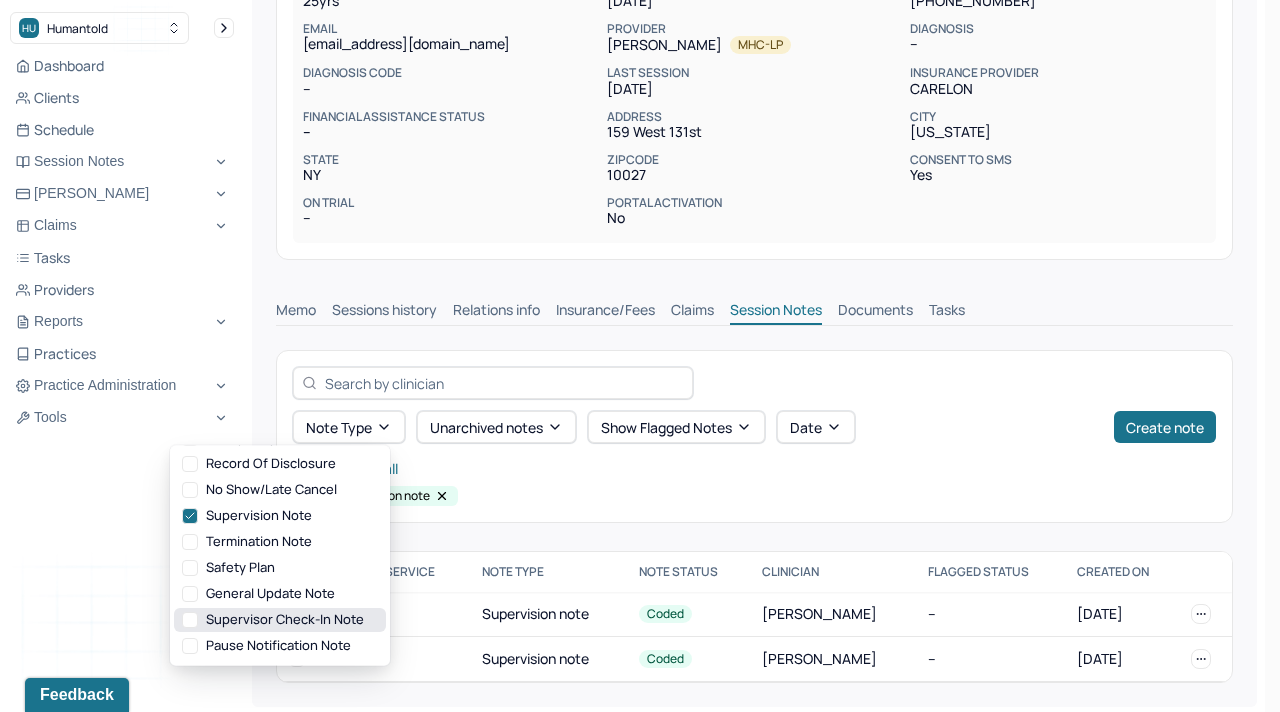 click on "Supervisor check-in note" at bounding box center (280, 620) 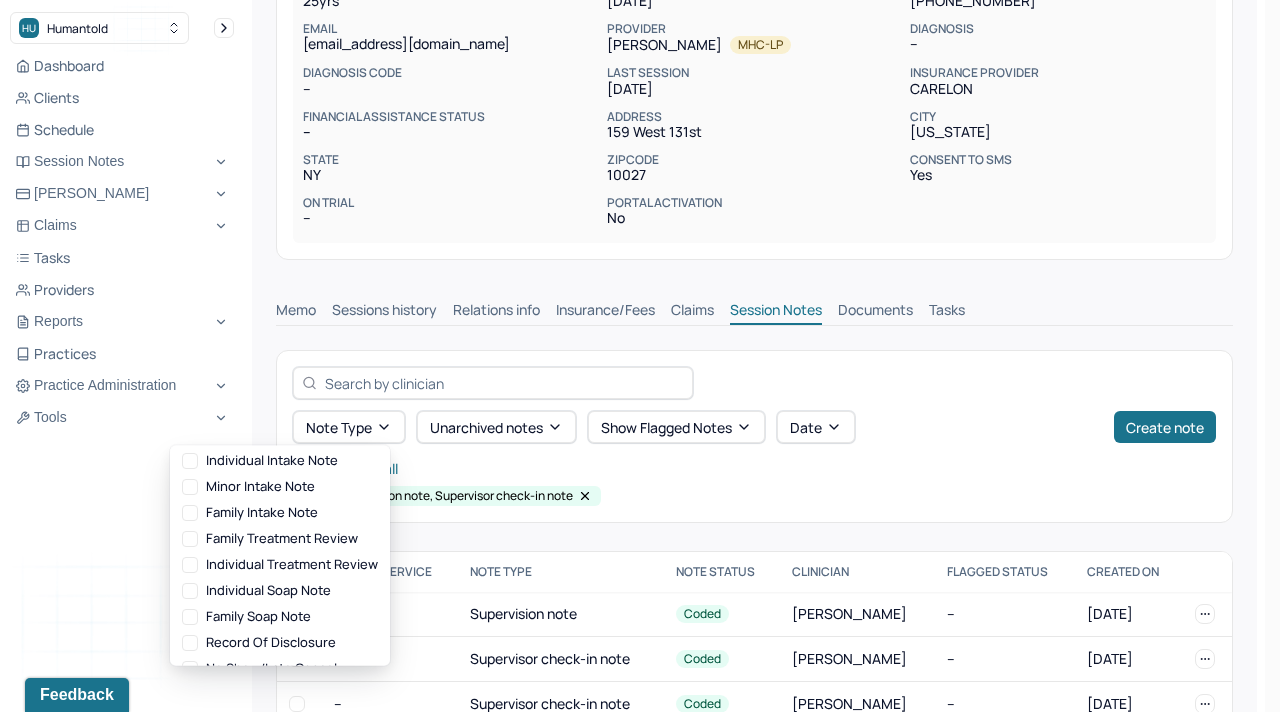 scroll, scrollTop: 0, scrollLeft: 0, axis: both 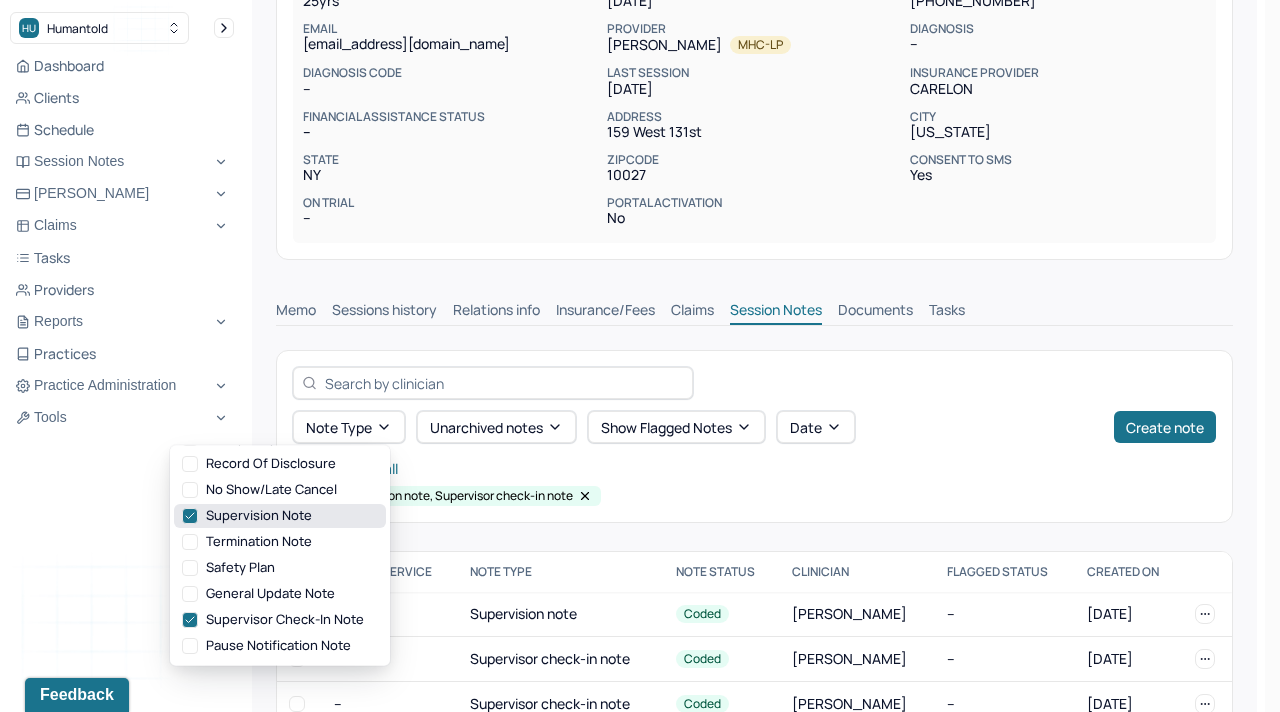 click 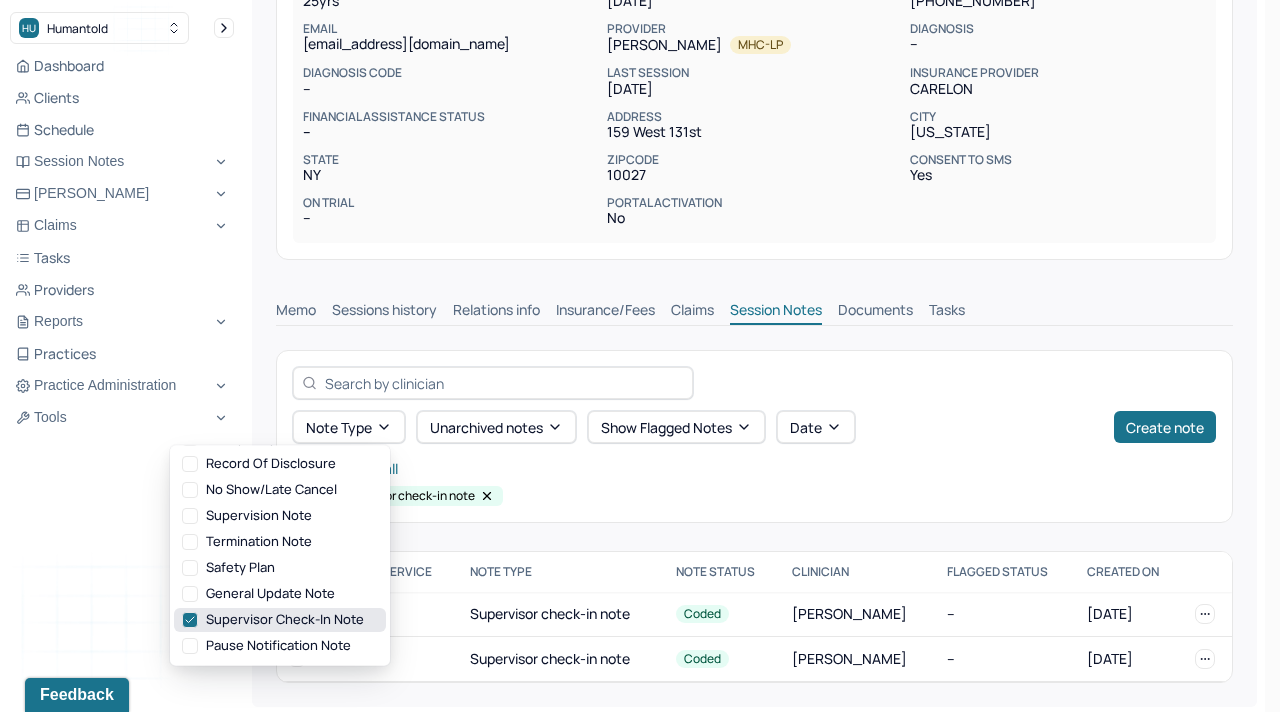 click 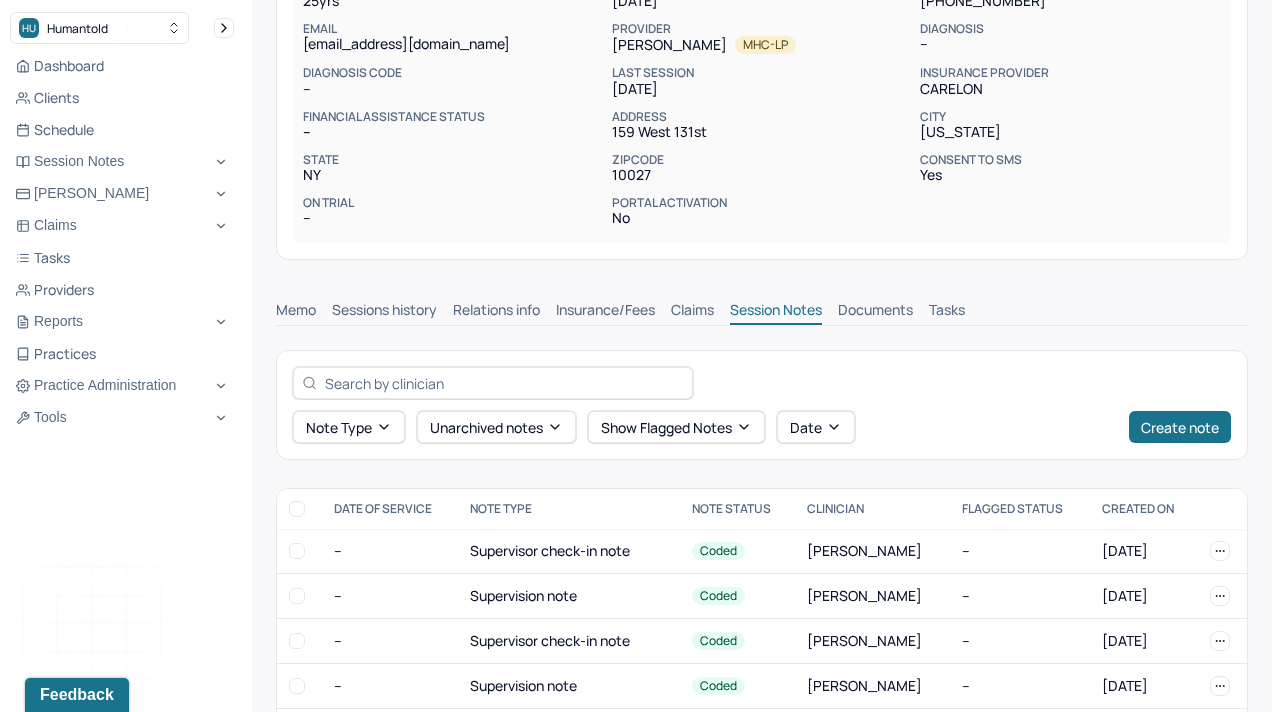 click on "Note type Unarchived notes Show flagged notes Date Create note" at bounding box center [762, 405] 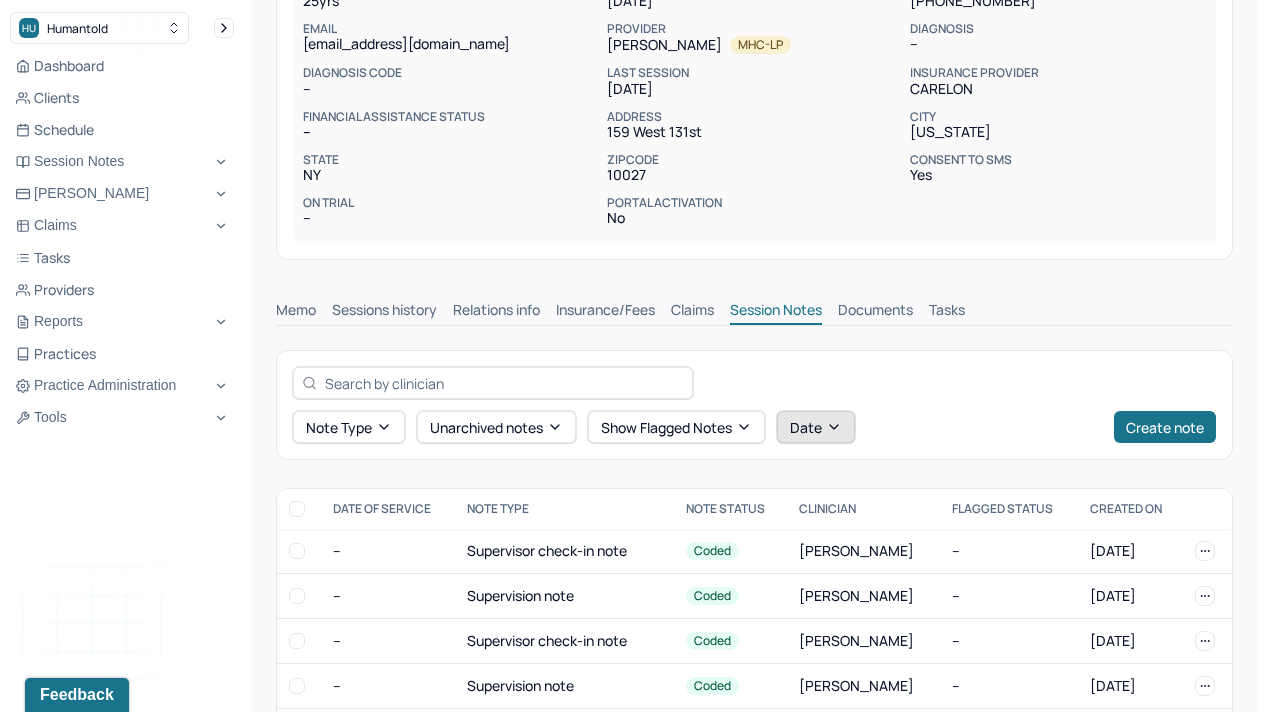 click on "Date" at bounding box center [816, 427] 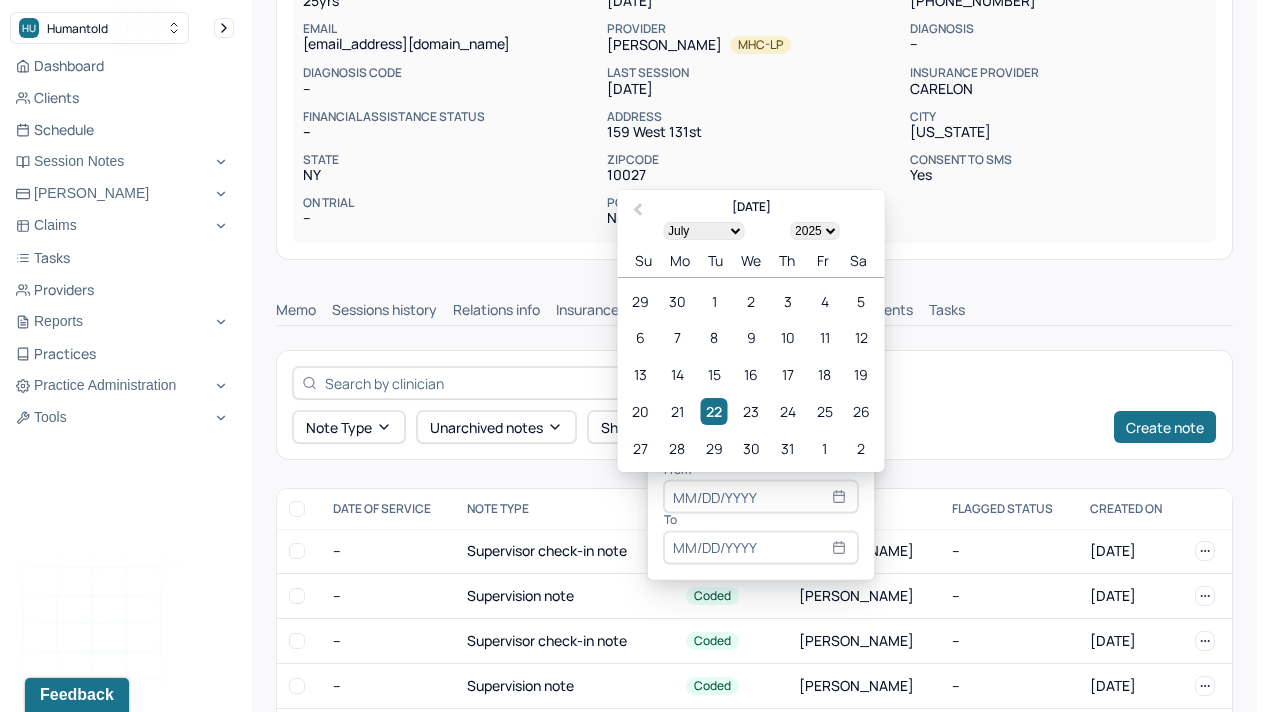 click on "1900 1901 1902 1903 1904 1905 1906 1907 1908 1909 1910 1911 1912 1913 1914 1915 1916 1917 1918 1919 1920 1921 1922 1923 1924 1925 1926 1927 1928 1929 1930 1931 1932 1933 1934 1935 1936 1937 1938 1939 1940 1941 1942 1943 1944 1945 1946 1947 1948 1949 1950 1951 1952 1953 1954 1955 1956 1957 1958 1959 1960 1961 1962 1963 1964 1965 1966 1967 1968 1969 1970 1971 1972 1973 1974 1975 1976 1977 1978 1979 1980 1981 1982 1983 1984 1985 1986 1987 1988 1989 1990 1991 1992 1993 1994 1995 1996 1997 1998 1999 2000 2001 2002 2003 2004 2005 2006 2007 2008 2009 2010 2011 2012 2013 2014 2015 2016 2017 2018 2019 2020 2021 2022 2023 2024 2025" at bounding box center (814, 231) 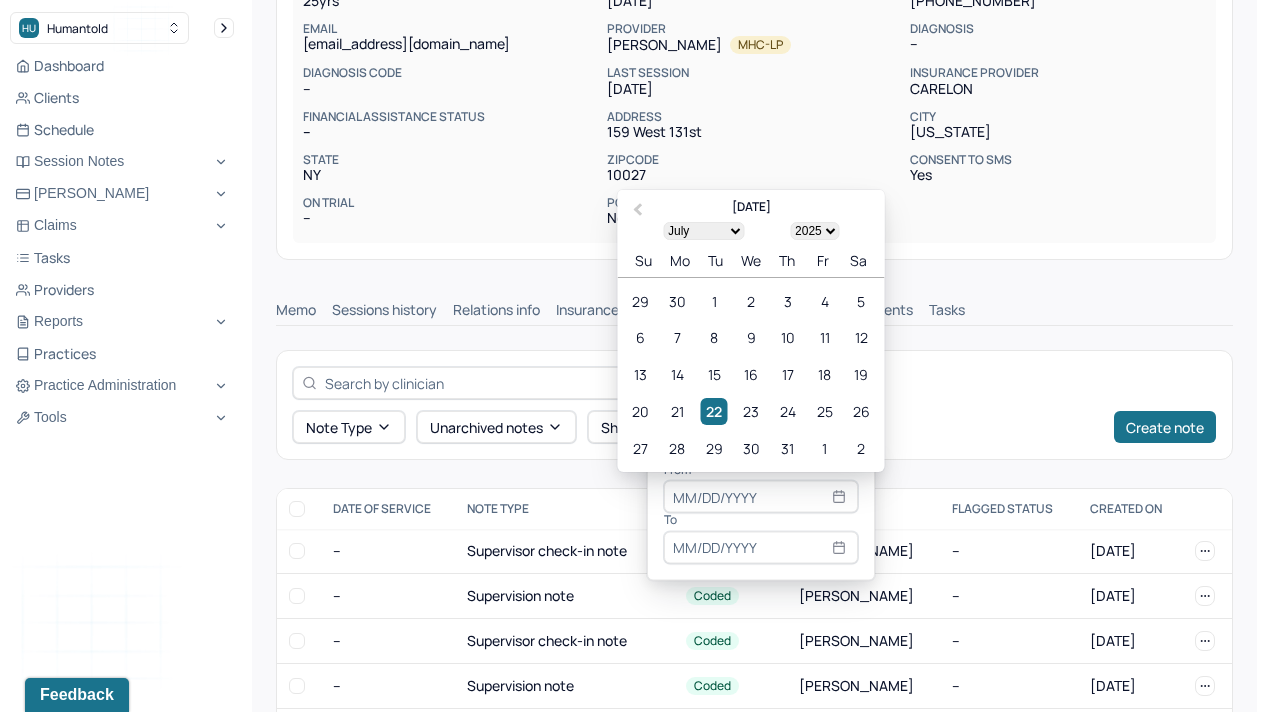select on "2024" 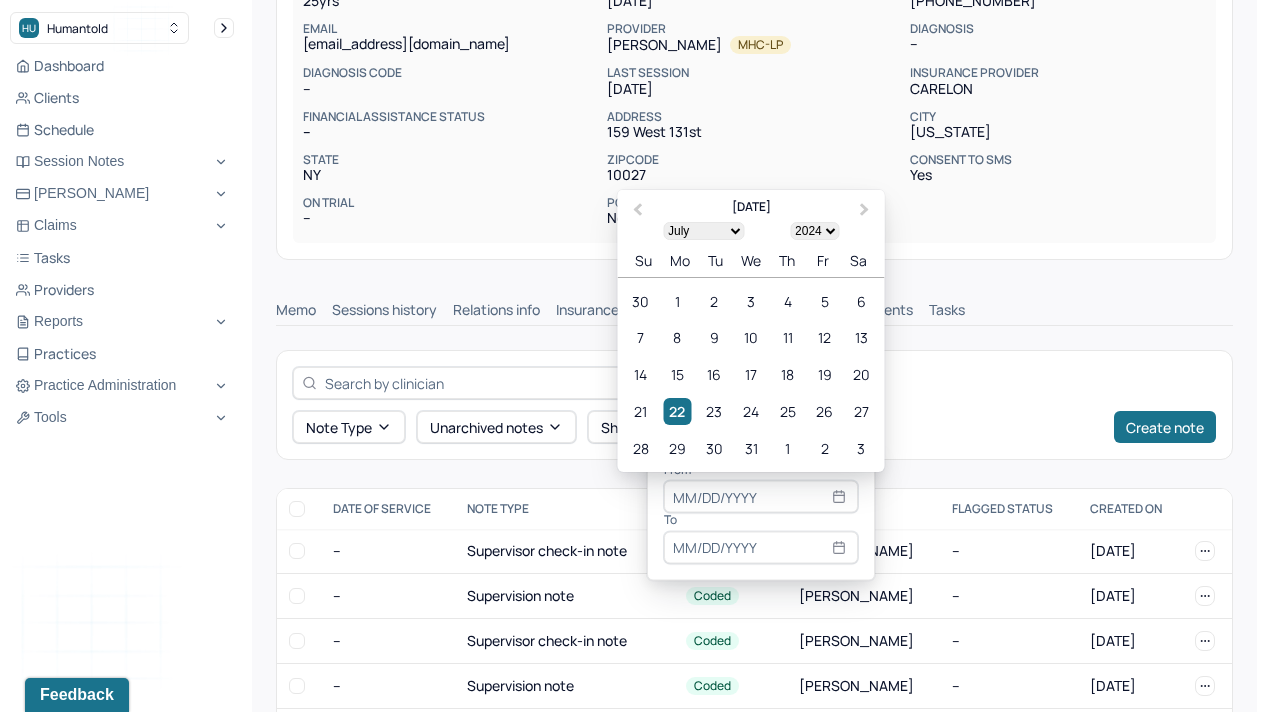 click on "January February March April May June July August September October November December" at bounding box center [703, 231] 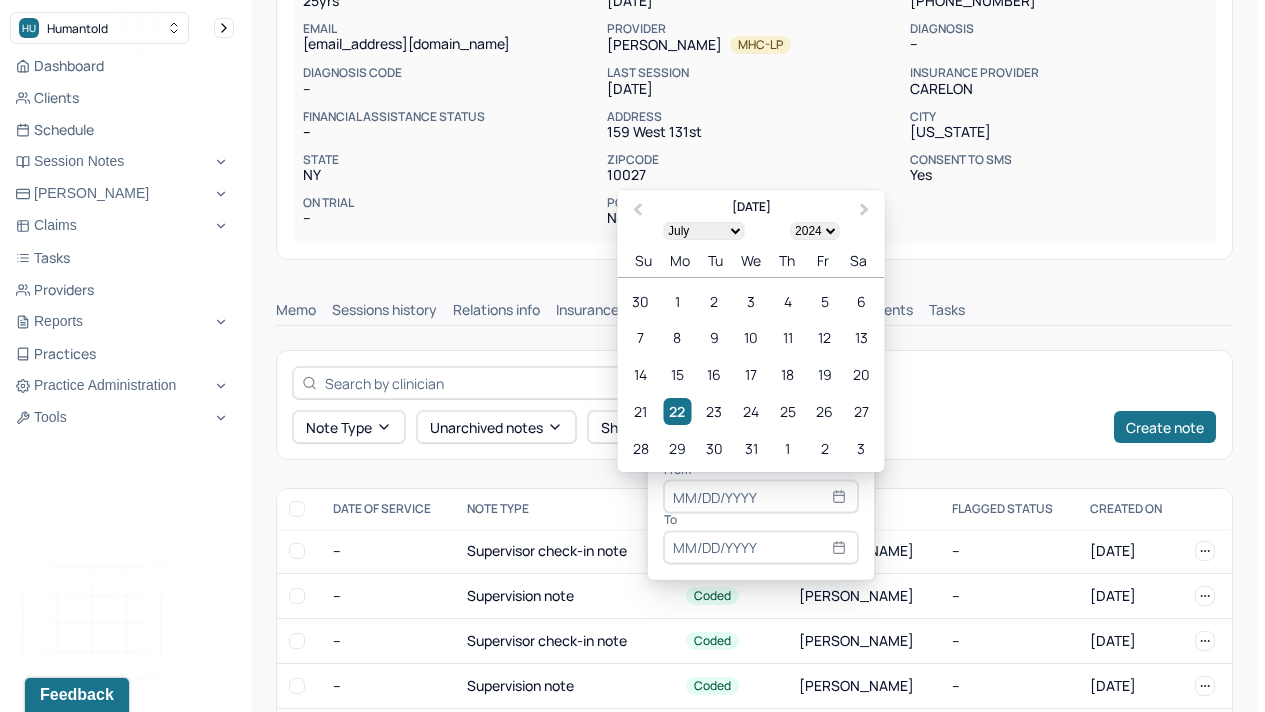 select on "5" 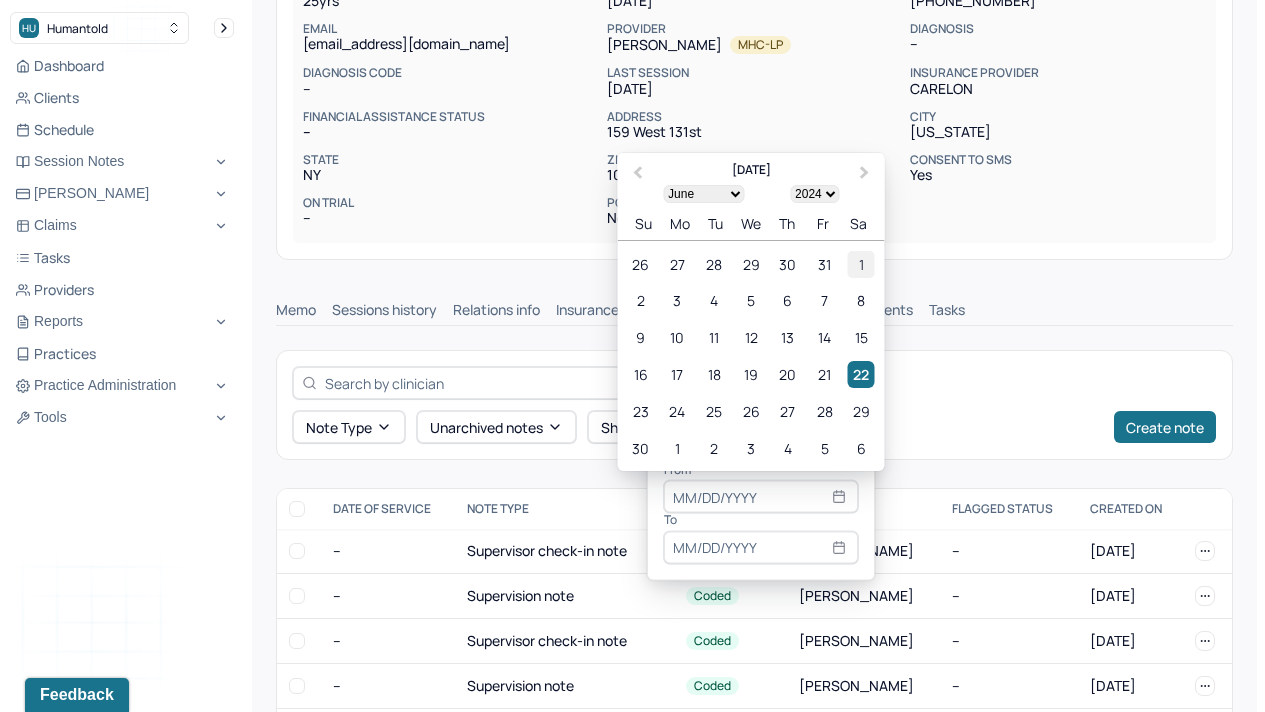 click on "1" at bounding box center [861, 264] 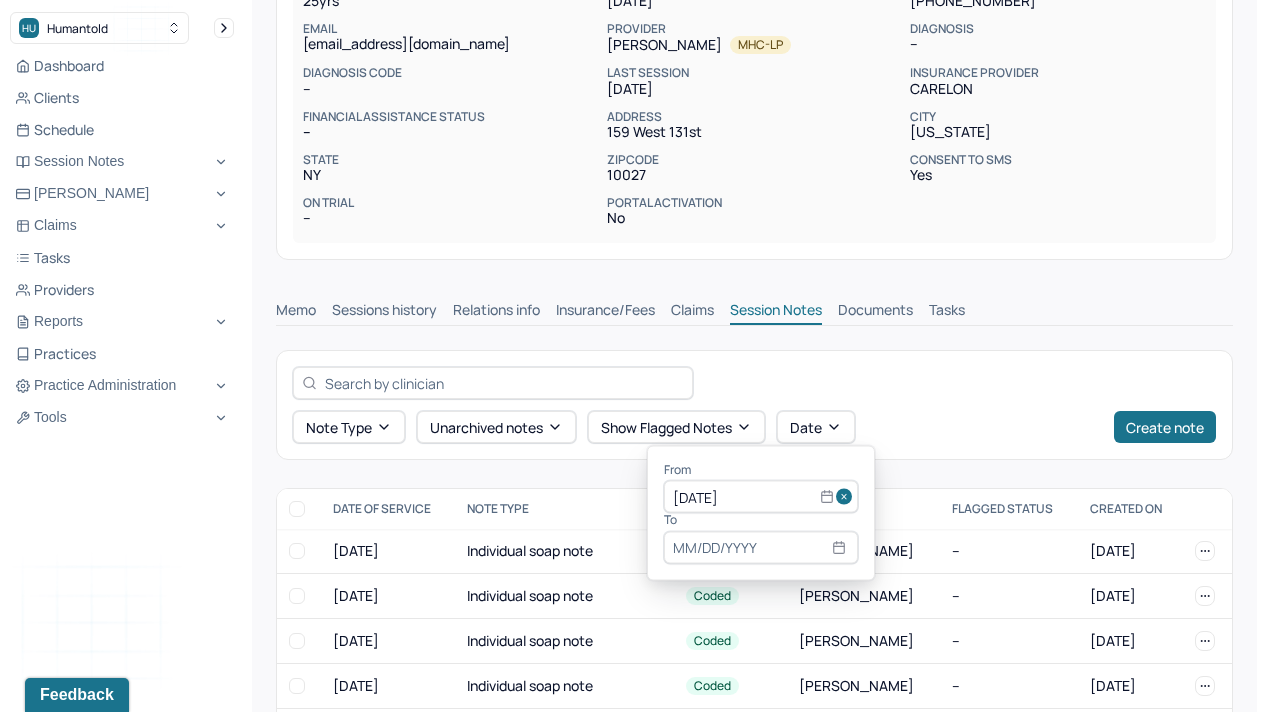 click 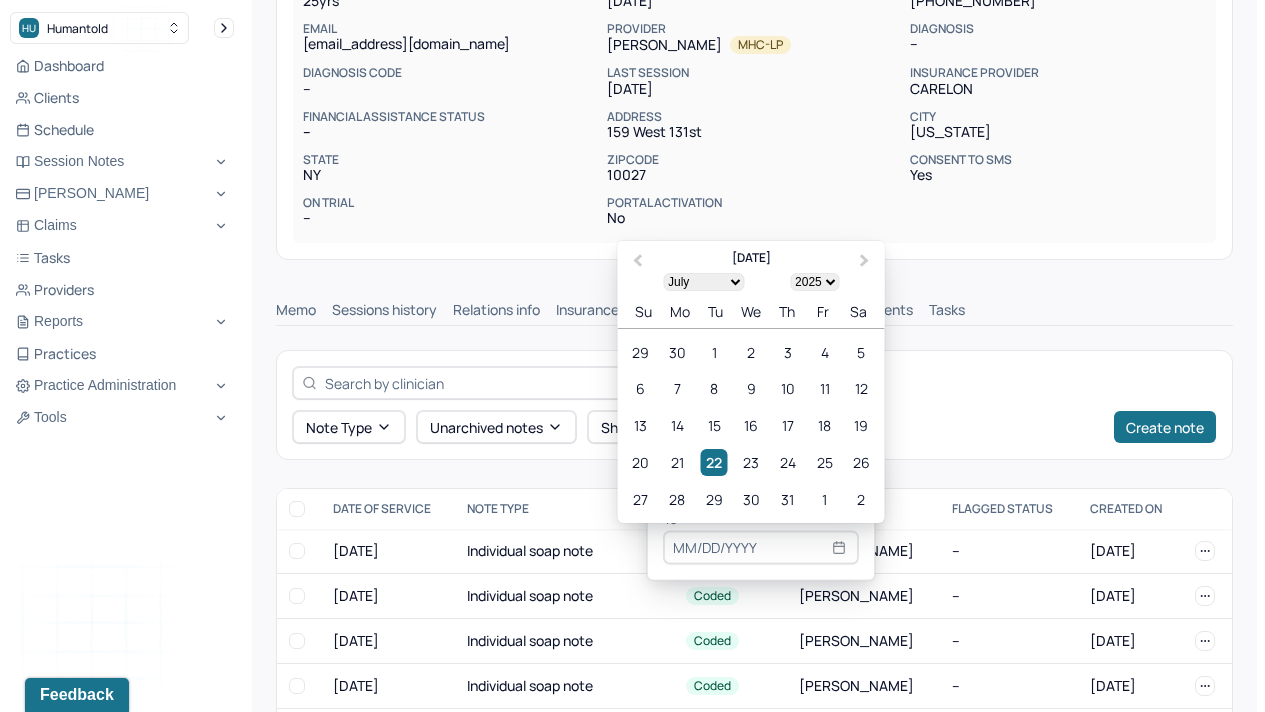 click on "2024 2025 2026 2027 2028 2029 2030 2031 2032 2033 2034 2035 2036 2037 2038 2039 2040 2041 2042 2043 2044 2045 2046 2047 2048 2049 2050 2051 2052 2053 2054 2055 2056 2057 2058 2059 2060 2061 2062 2063 2064 2065 2066 2067 2068 2069 2070 2071 2072 2073 2074 2075 2076 2077 2078 2079 2080 2081 2082 2083 2084 2085 2086 2087 2088 2089 2090 2091 2092 2093 2094 2095 2096 2097 2098 2099 2100" at bounding box center [814, 282] 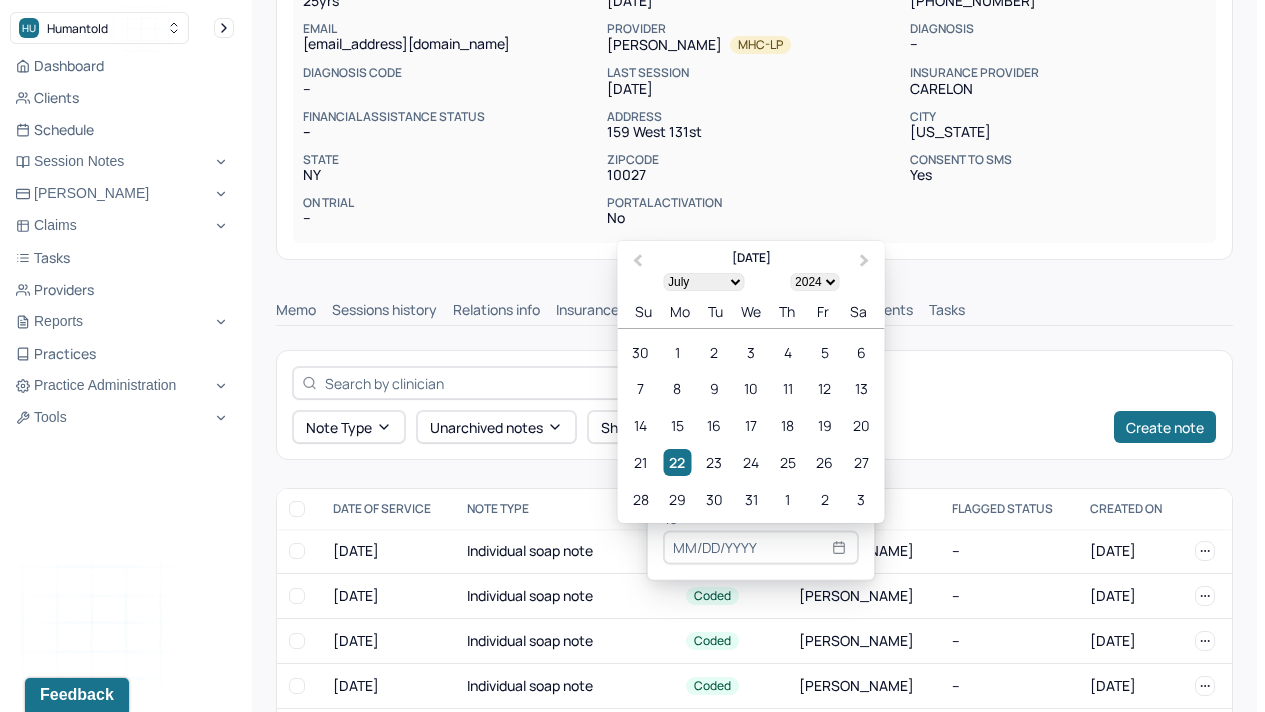 click on "January February March April May June July August September October November December" at bounding box center (703, 282) 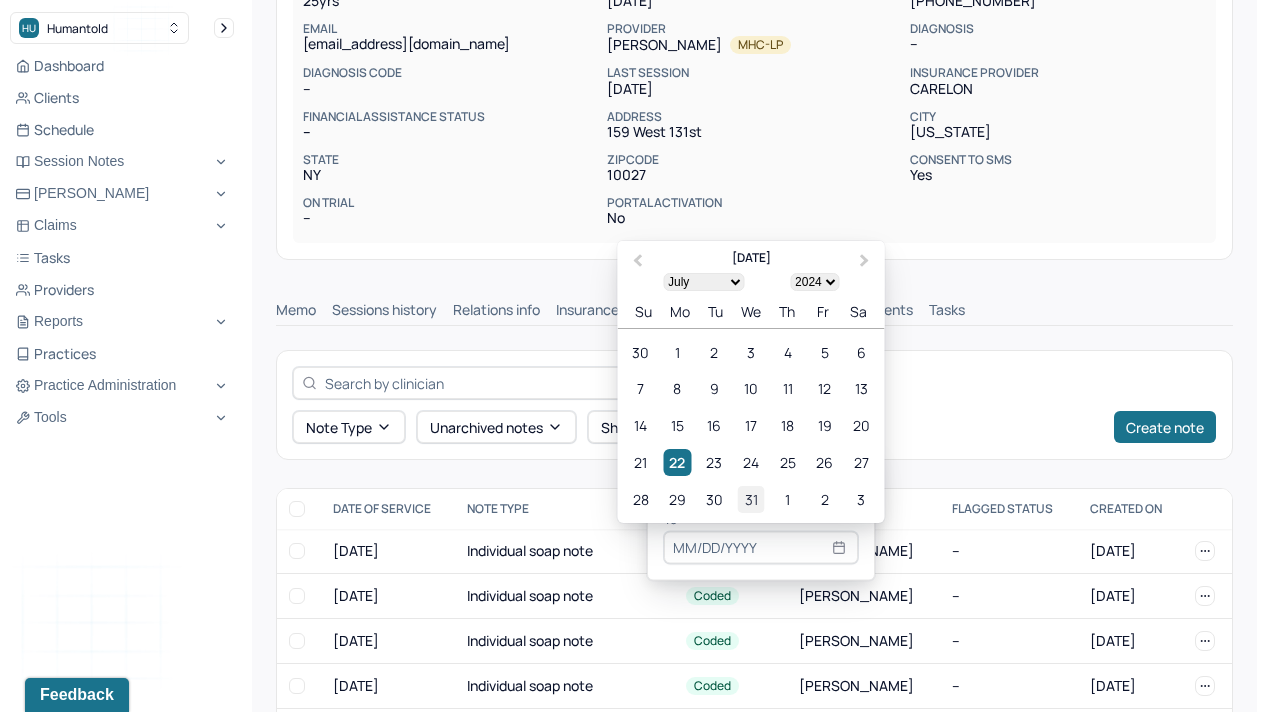 click on "31" at bounding box center (750, 499) 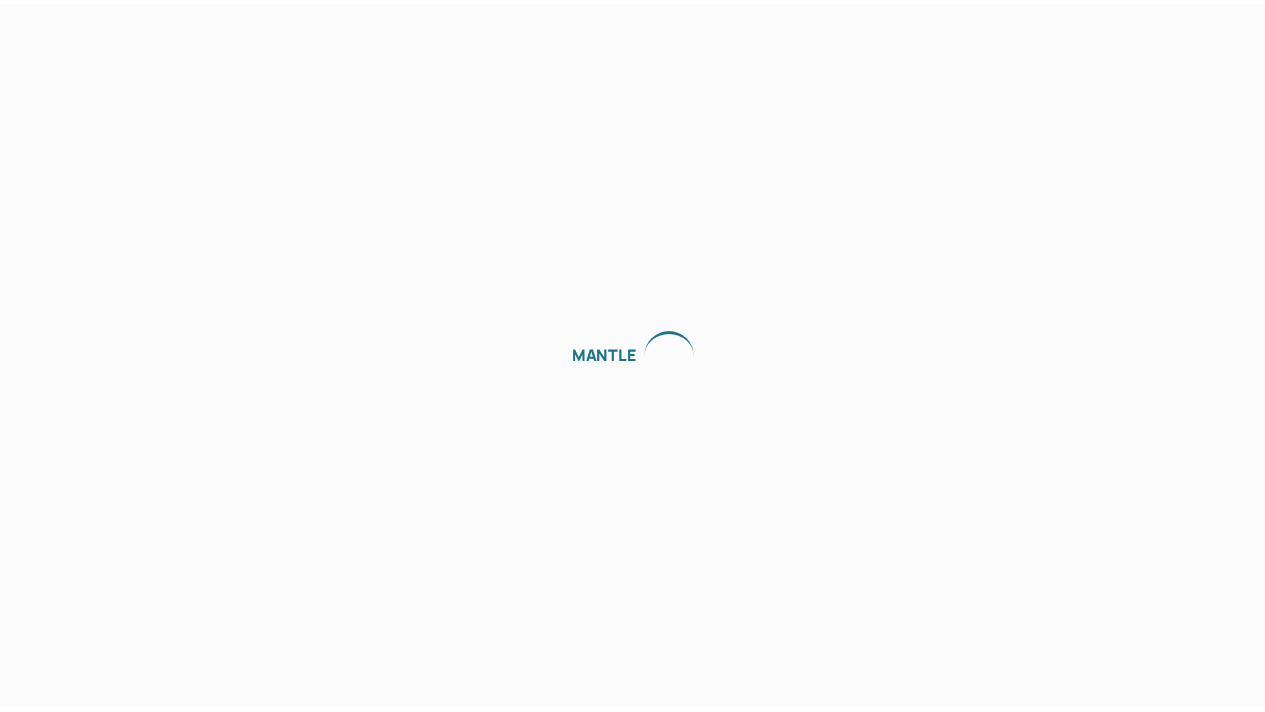 scroll, scrollTop: 0, scrollLeft: 0, axis: both 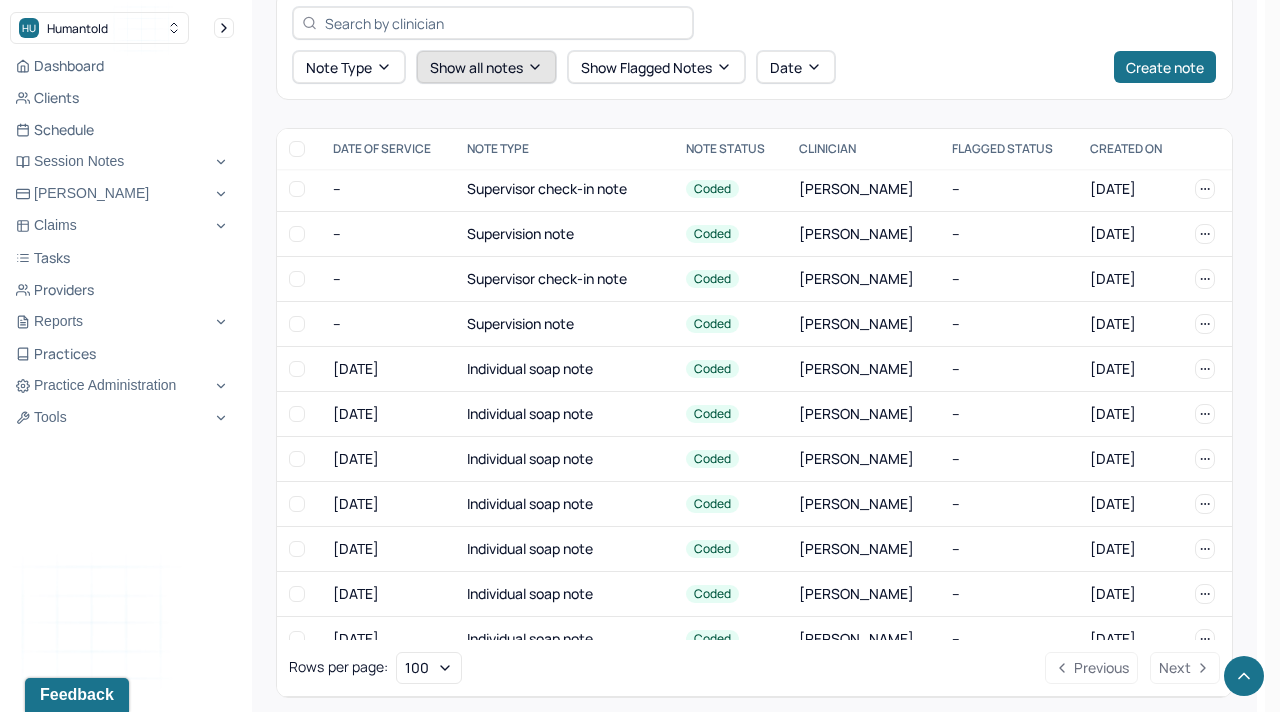 click on "Show all notes" at bounding box center (486, 67) 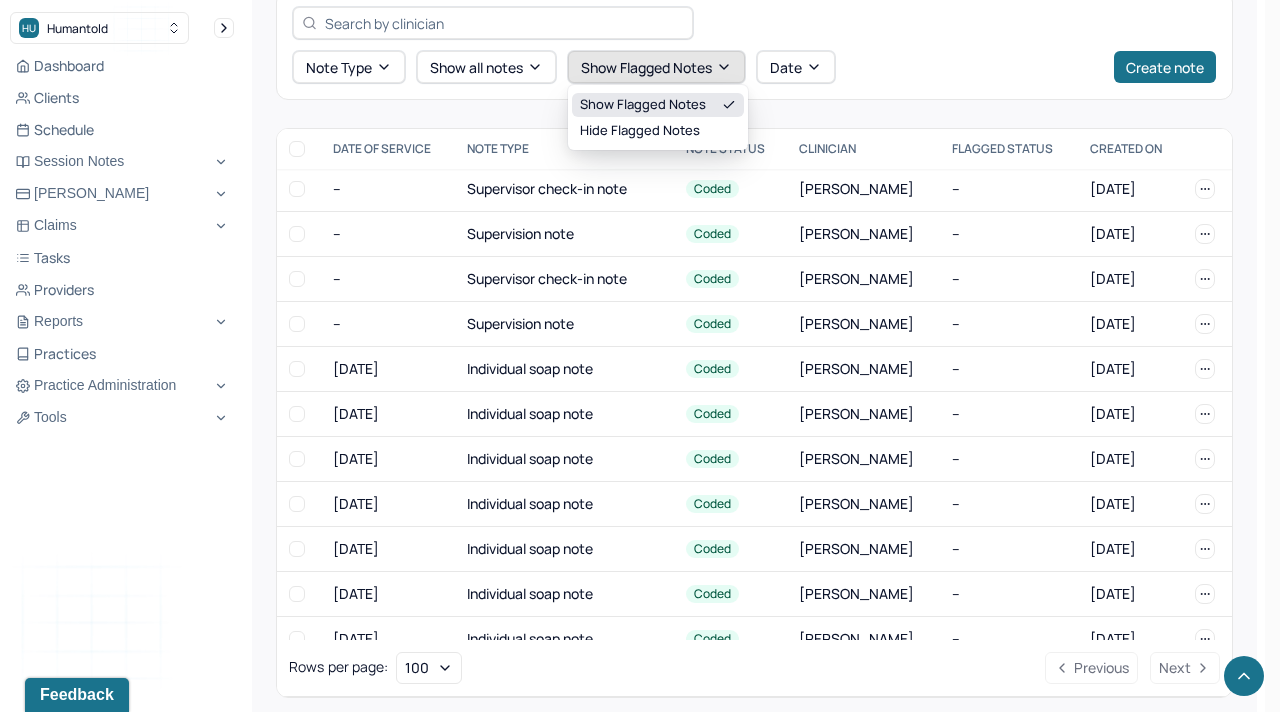 click on "Show flagged notes" at bounding box center [656, 67] 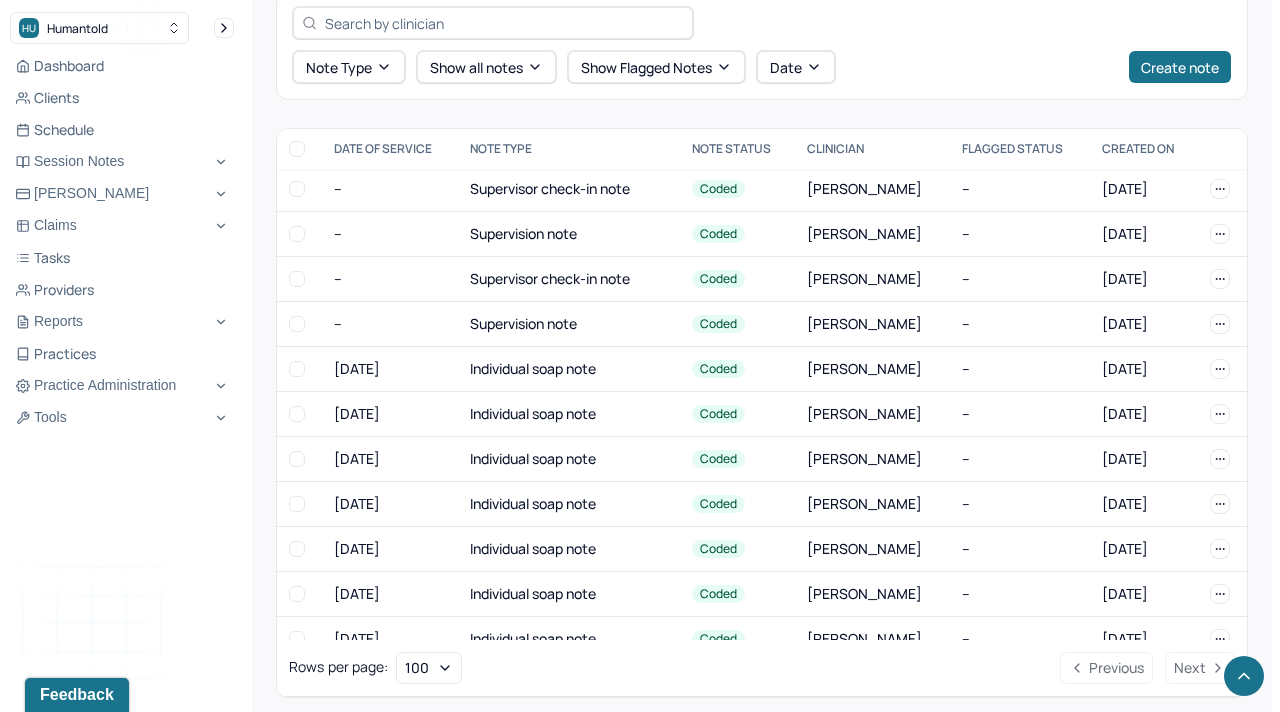 click at bounding box center (504, 23) 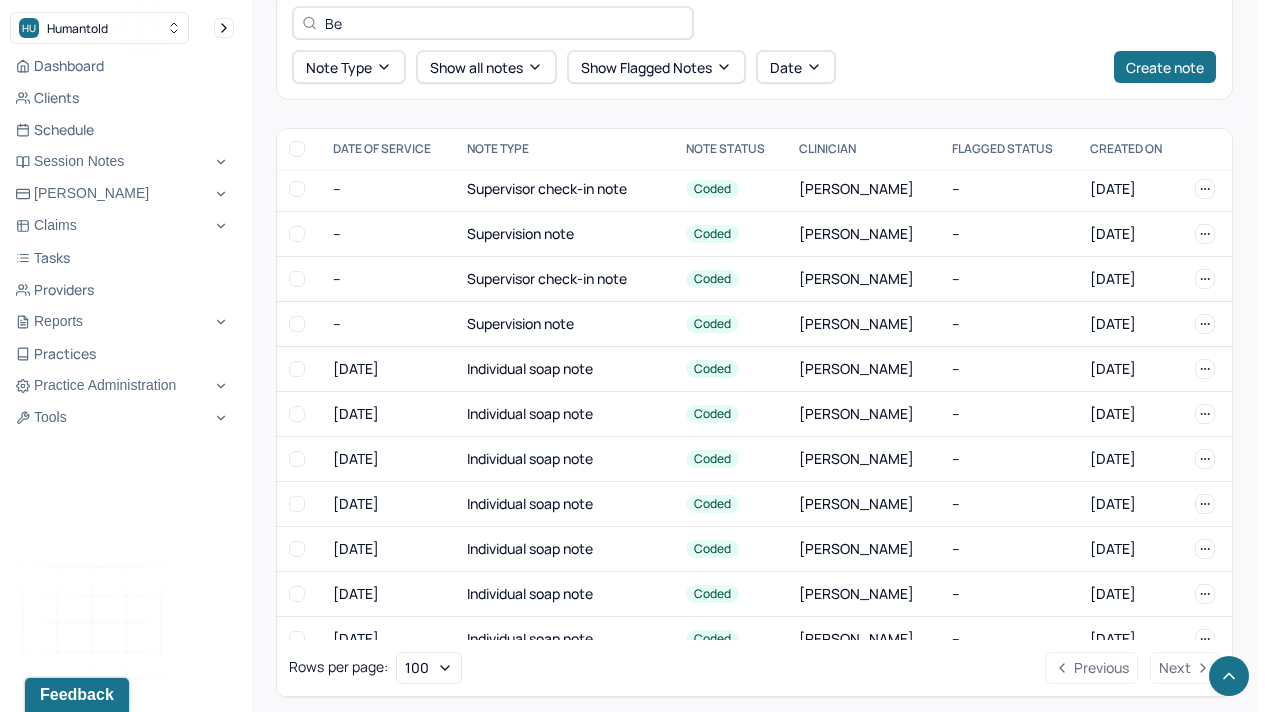 scroll, scrollTop: 287, scrollLeft: 0, axis: vertical 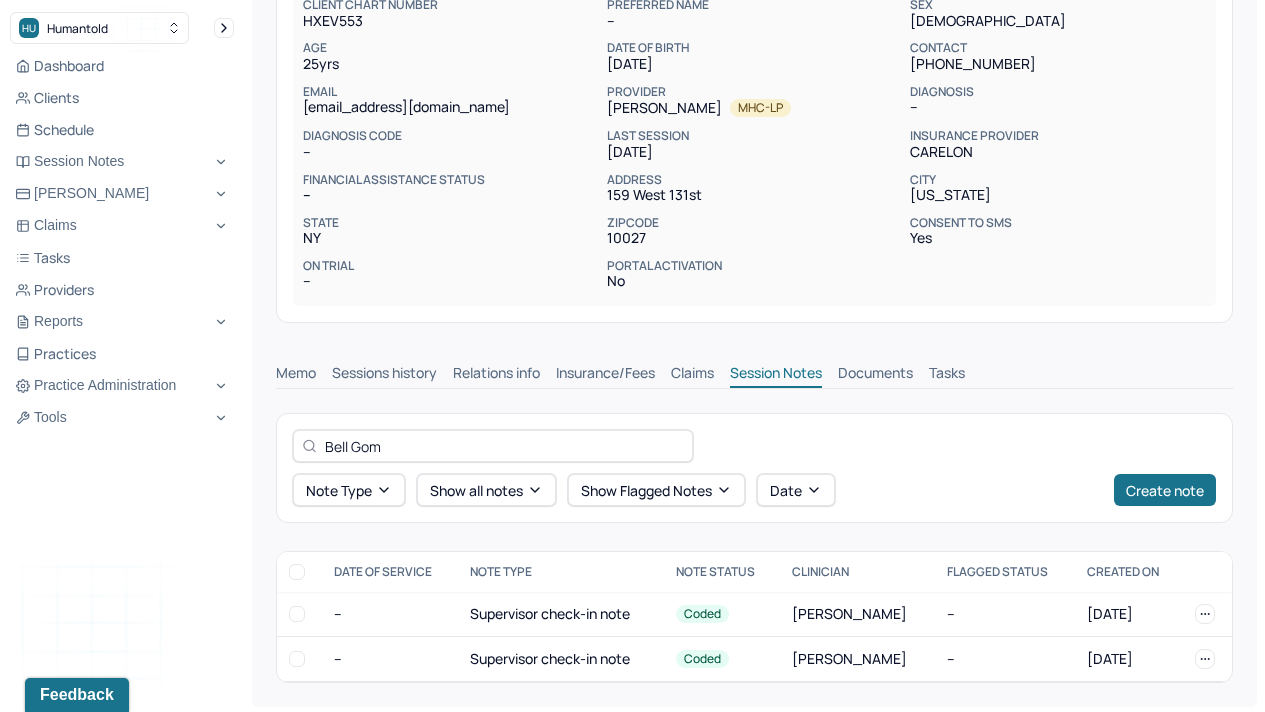 type on "Bell Gom" 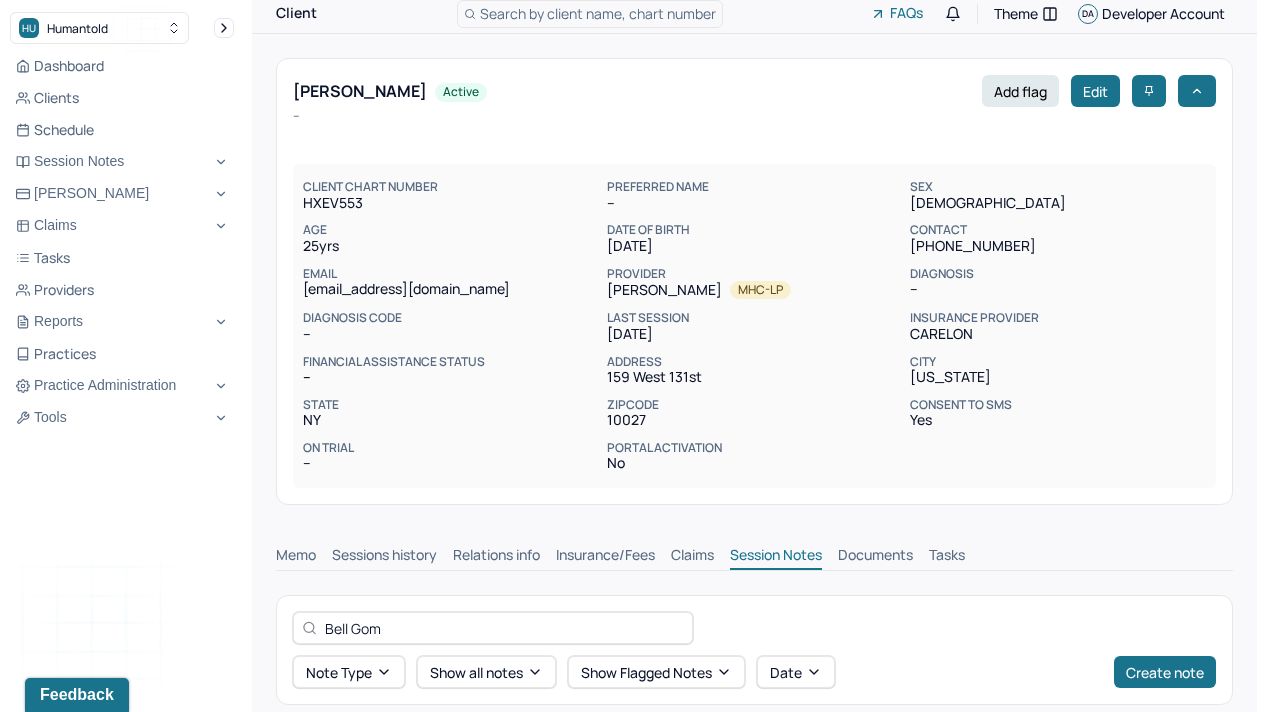 drag, startPoint x: 1279, startPoint y: 266, endPoint x: 1278, endPoint y: 298, distance: 32.01562 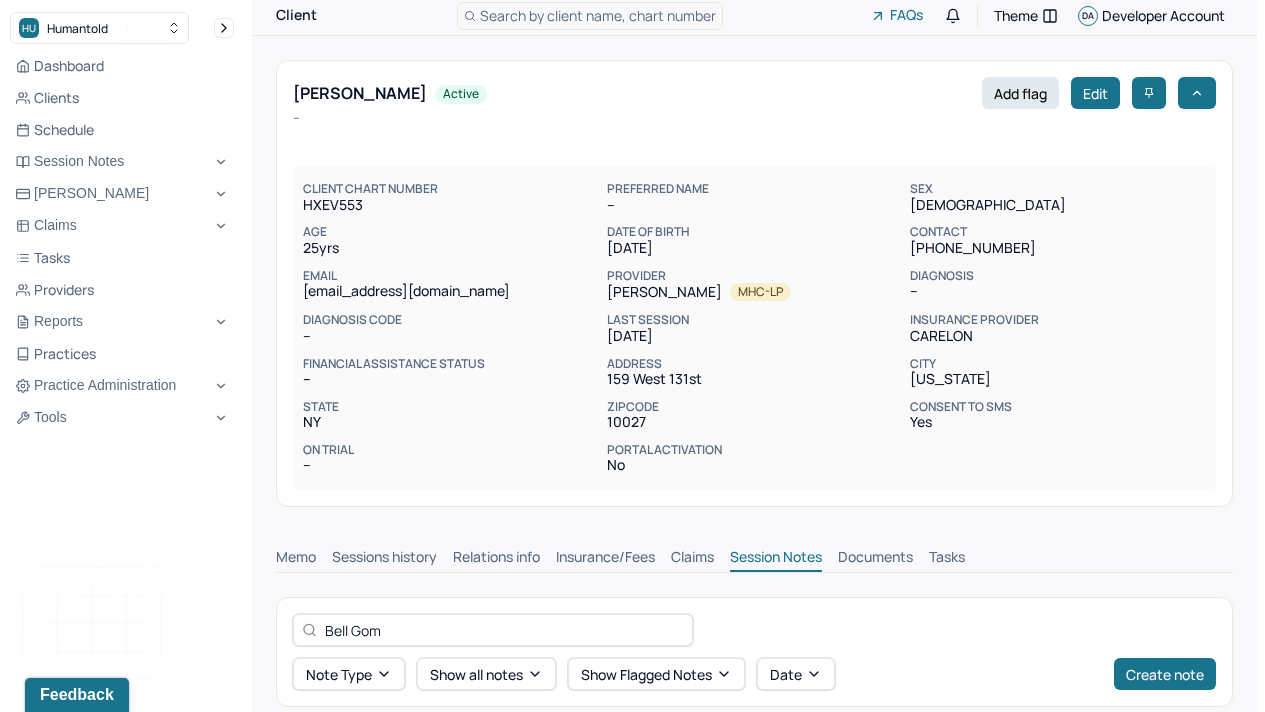 scroll, scrollTop: 0, scrollLeft: 0, axis: both 